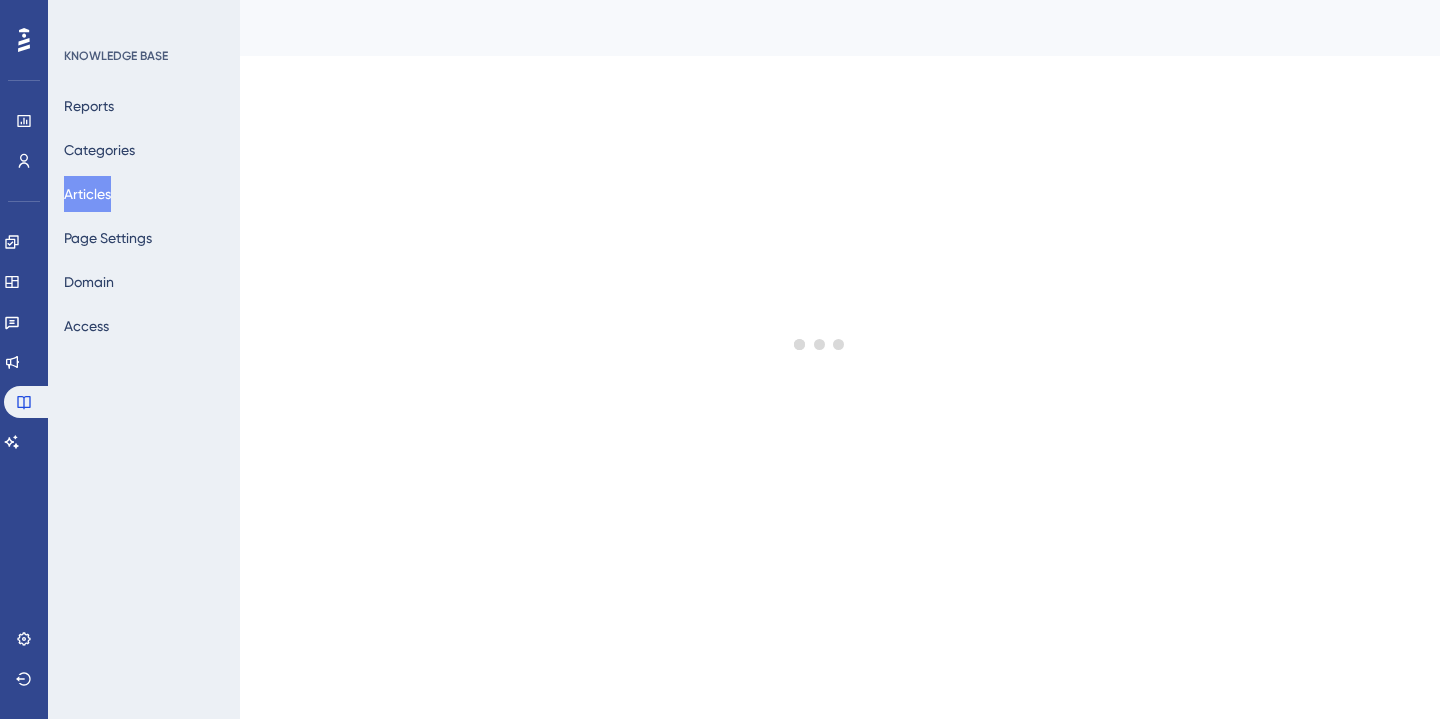 scroll, scrollTop: 0, scrollLeft: 0, axis: both 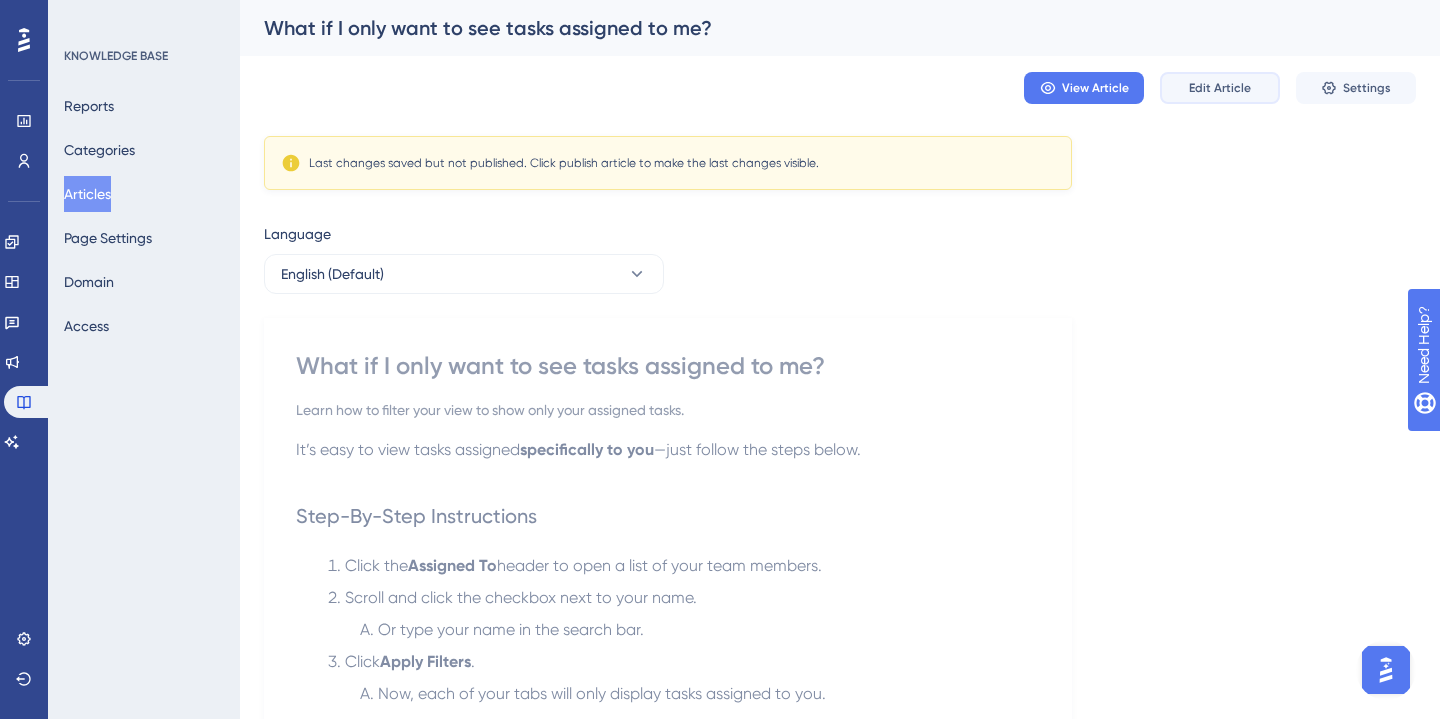 click on "Edit Article" at bounding box center (1220, 88) 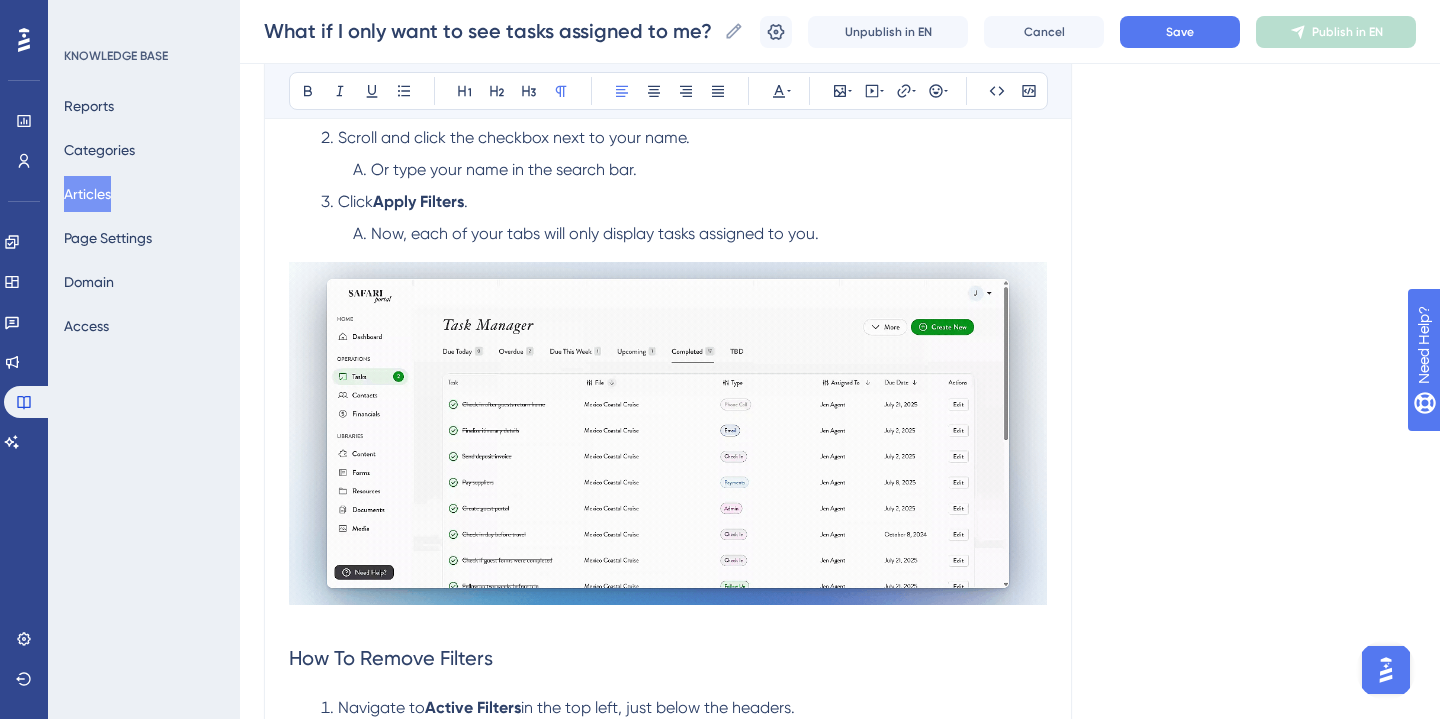 scroll, scrollTop: 453, scrollLeft: 0, axis: vertical 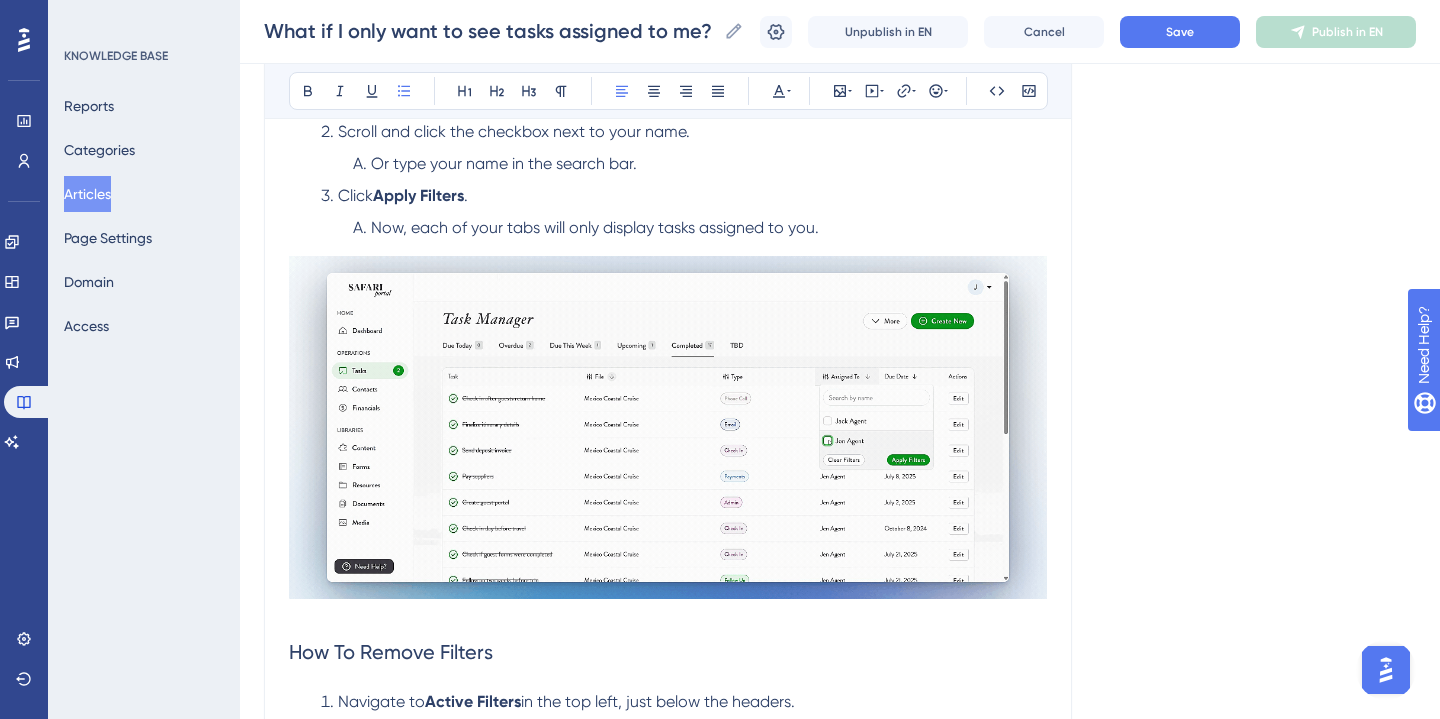 click on "Scroll and click the checkbox next to your name." at bounding box center (514, 131) 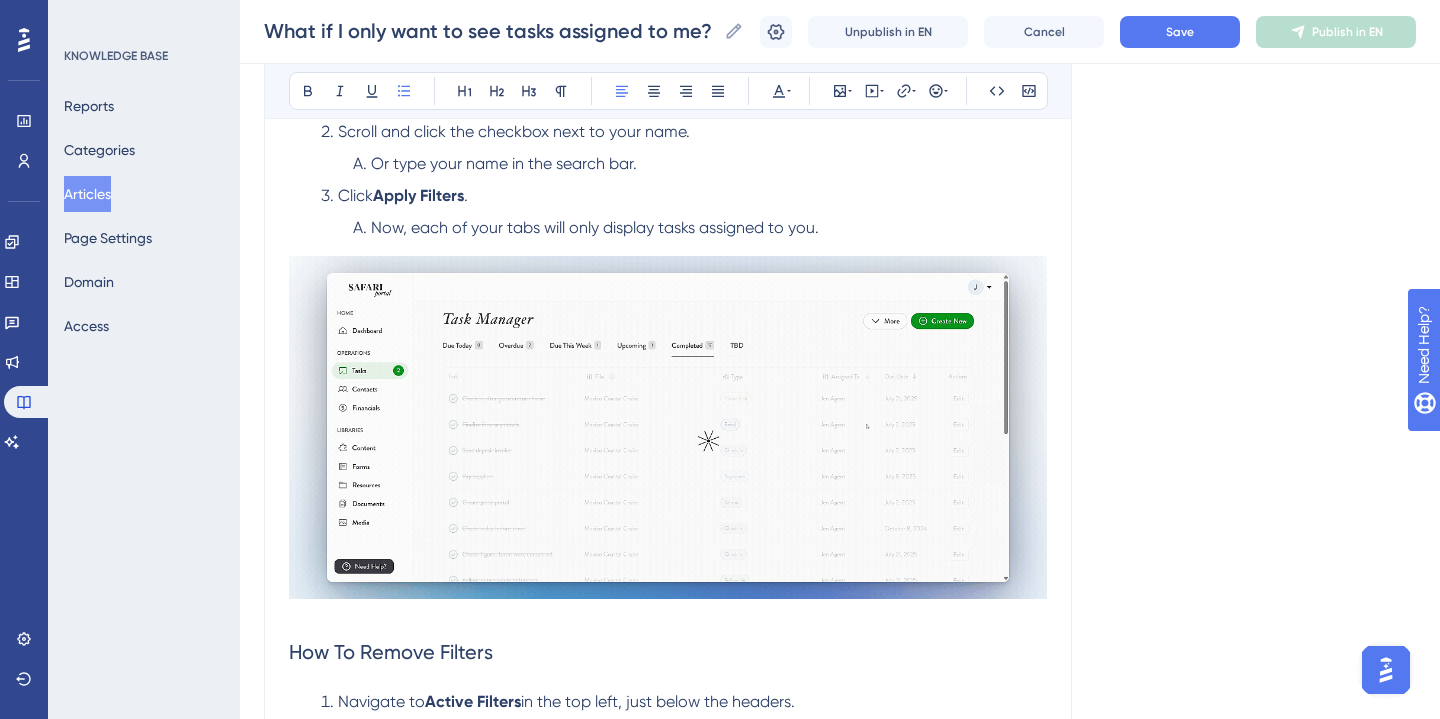 type 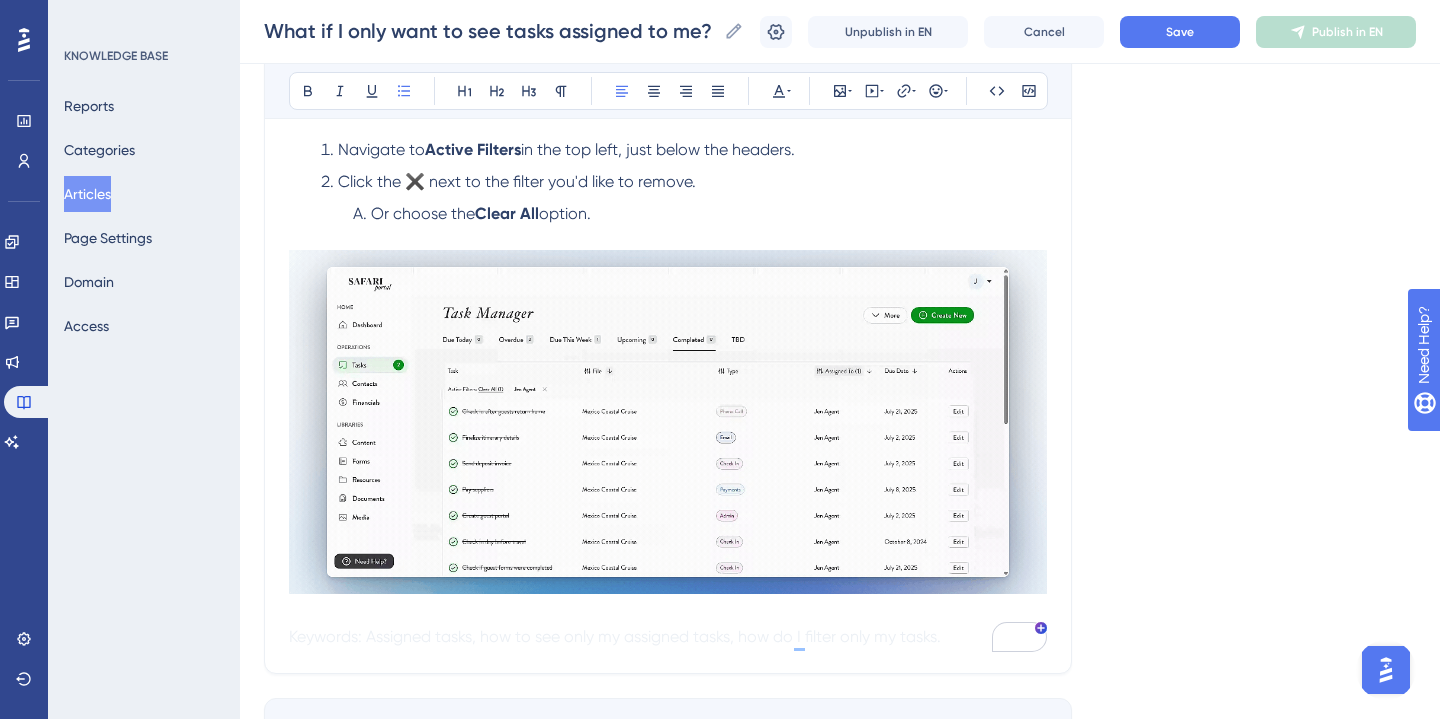 scroll, scrollTop: 1046, scrollLeft: 0, axis: vertical 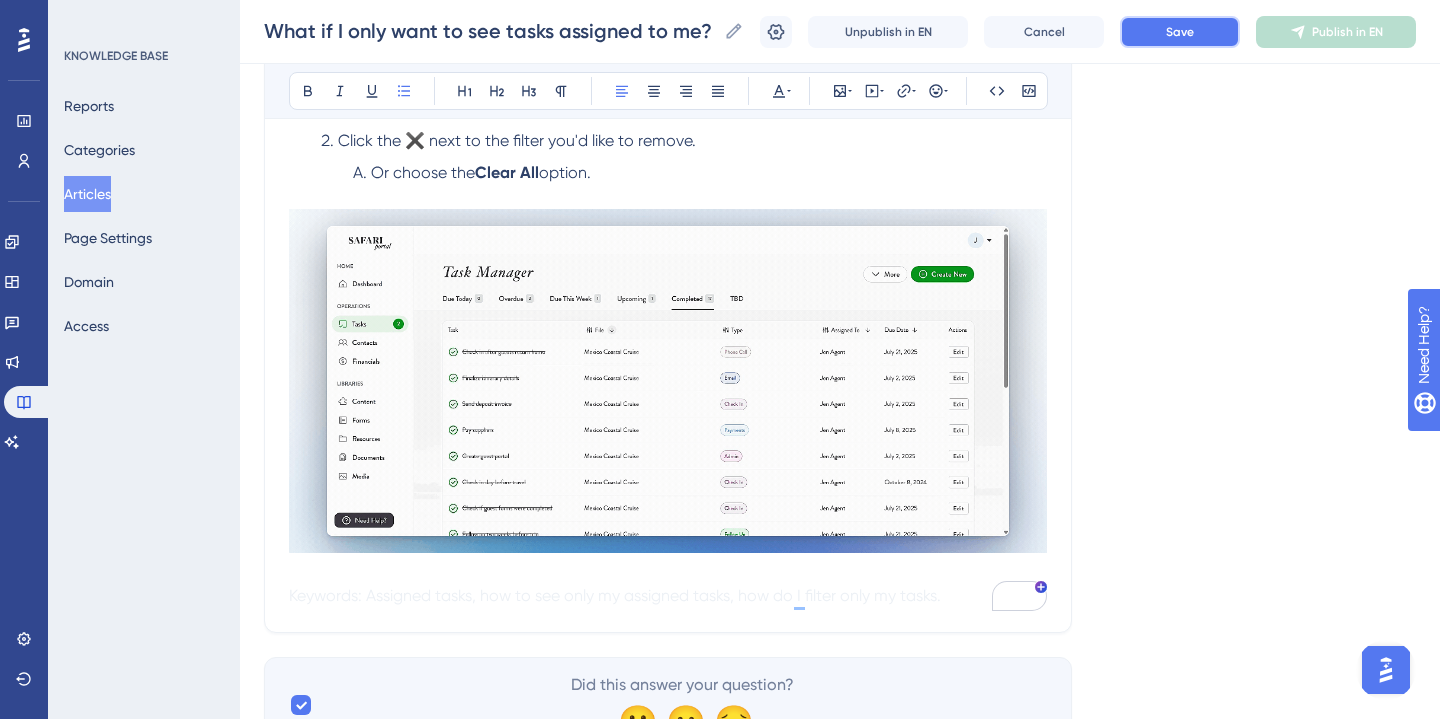 click on "Save" at bounding box center (1180, 32) 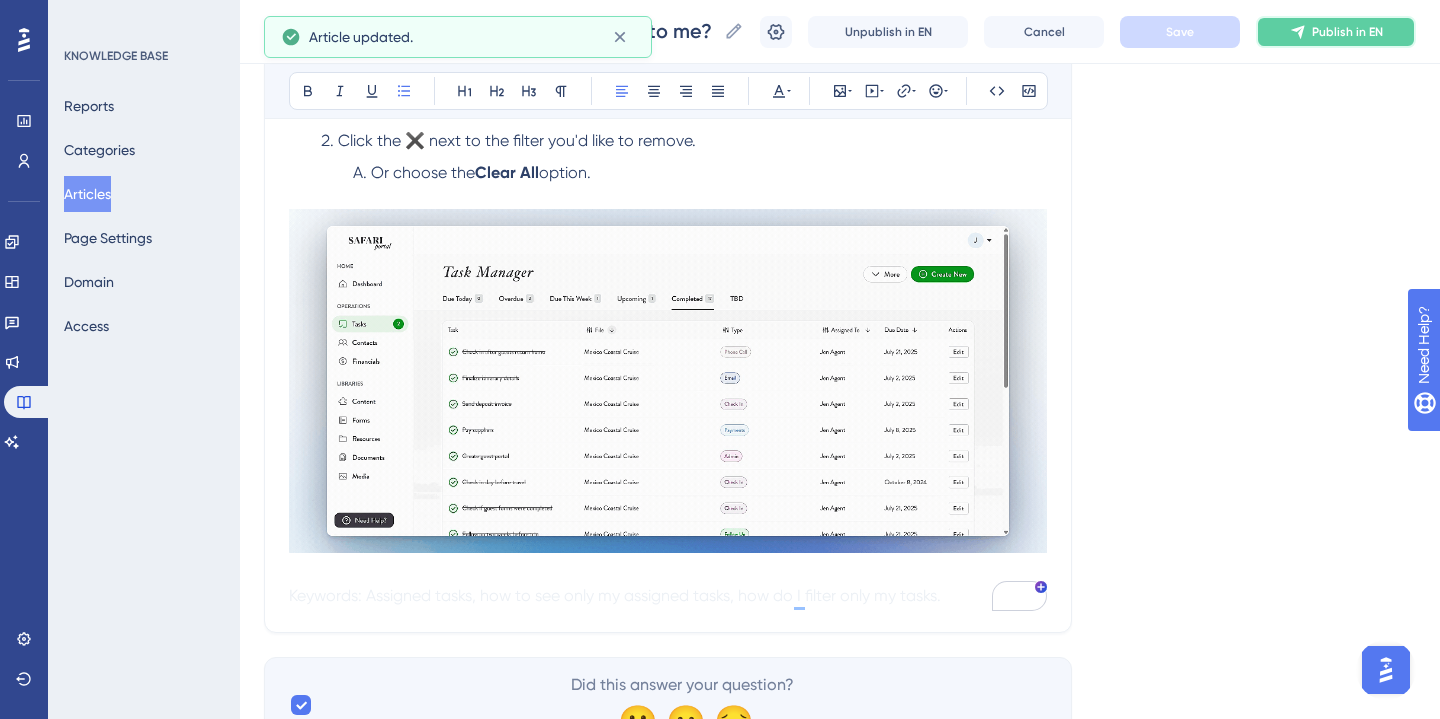 click on "Publish in EN" at bounding box center (1336, 32) 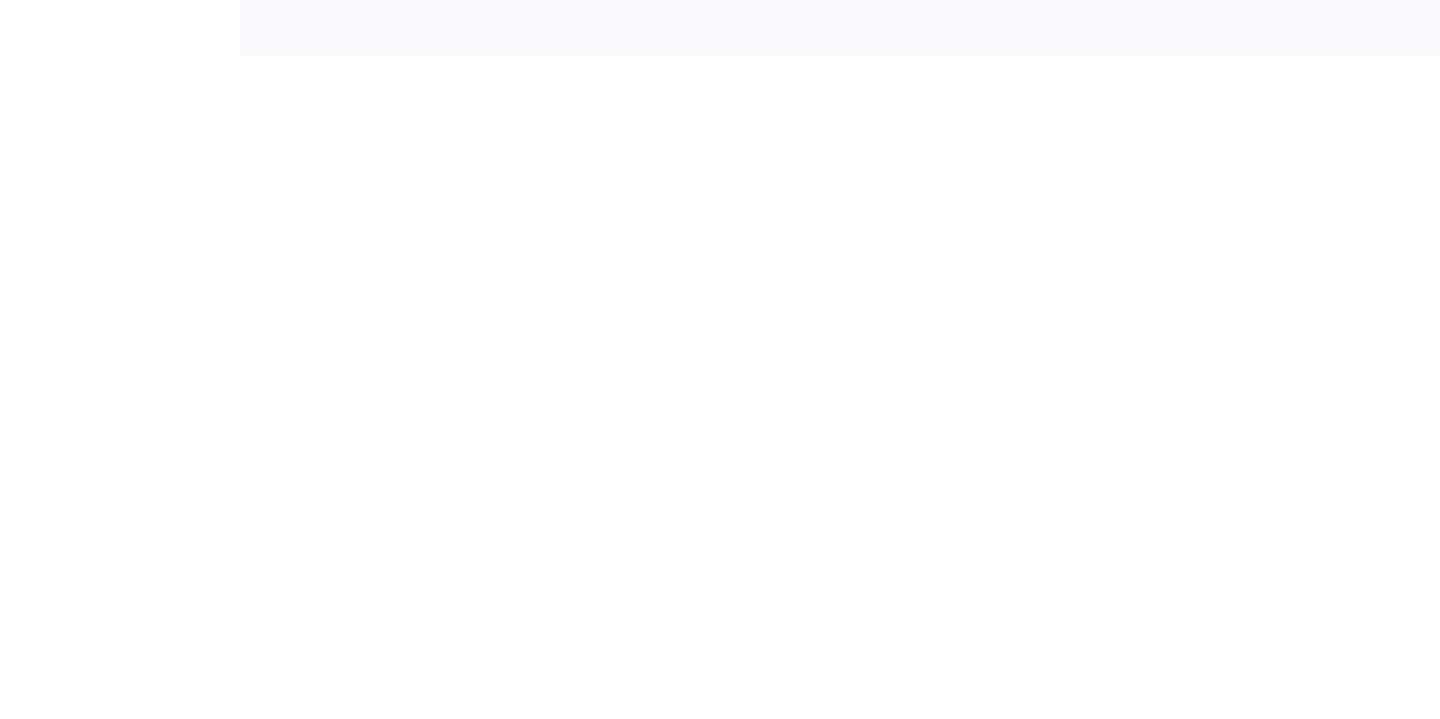scroll, scrollTop: 0, scrollLeft: 0, axis: both 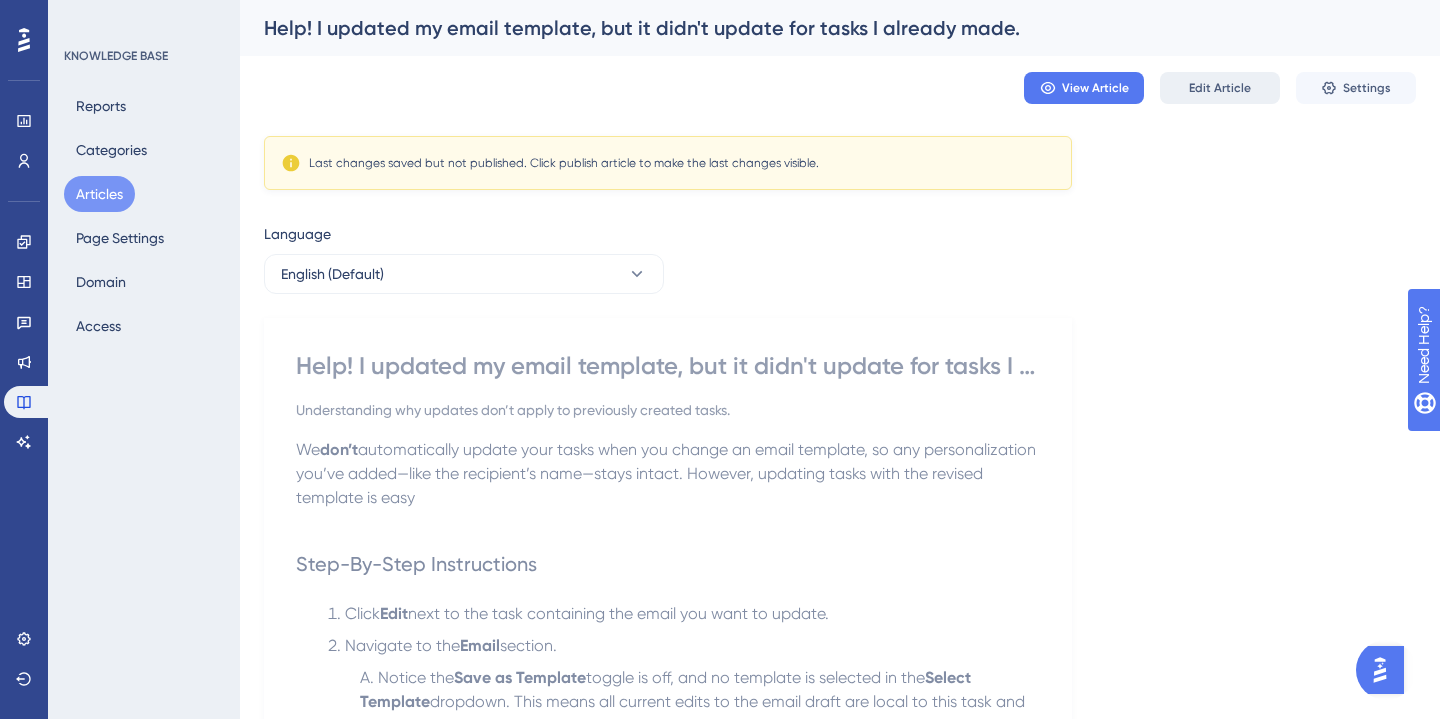 click on "Edit Article" at bounding box center [1220, 88] 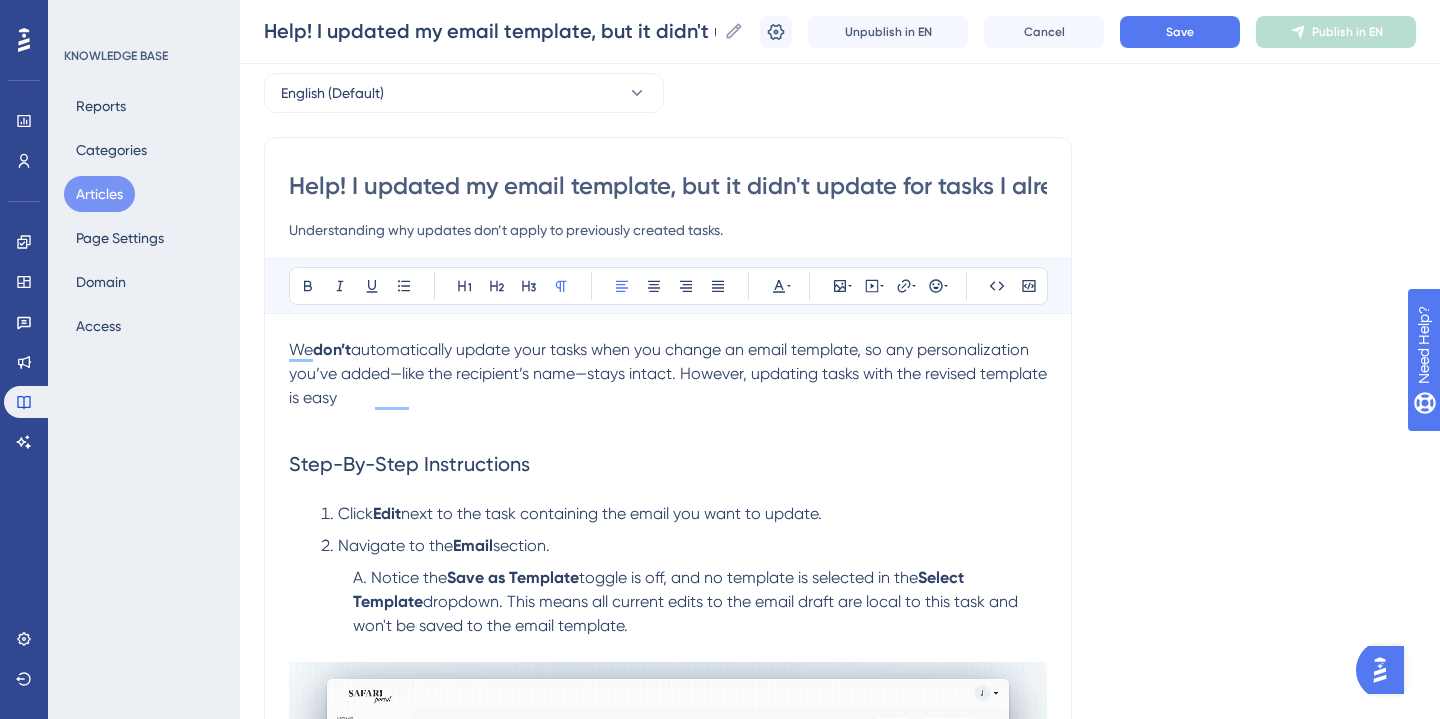 scroll, scrollTop: 89, scrollLeft: 0, axis: vertical 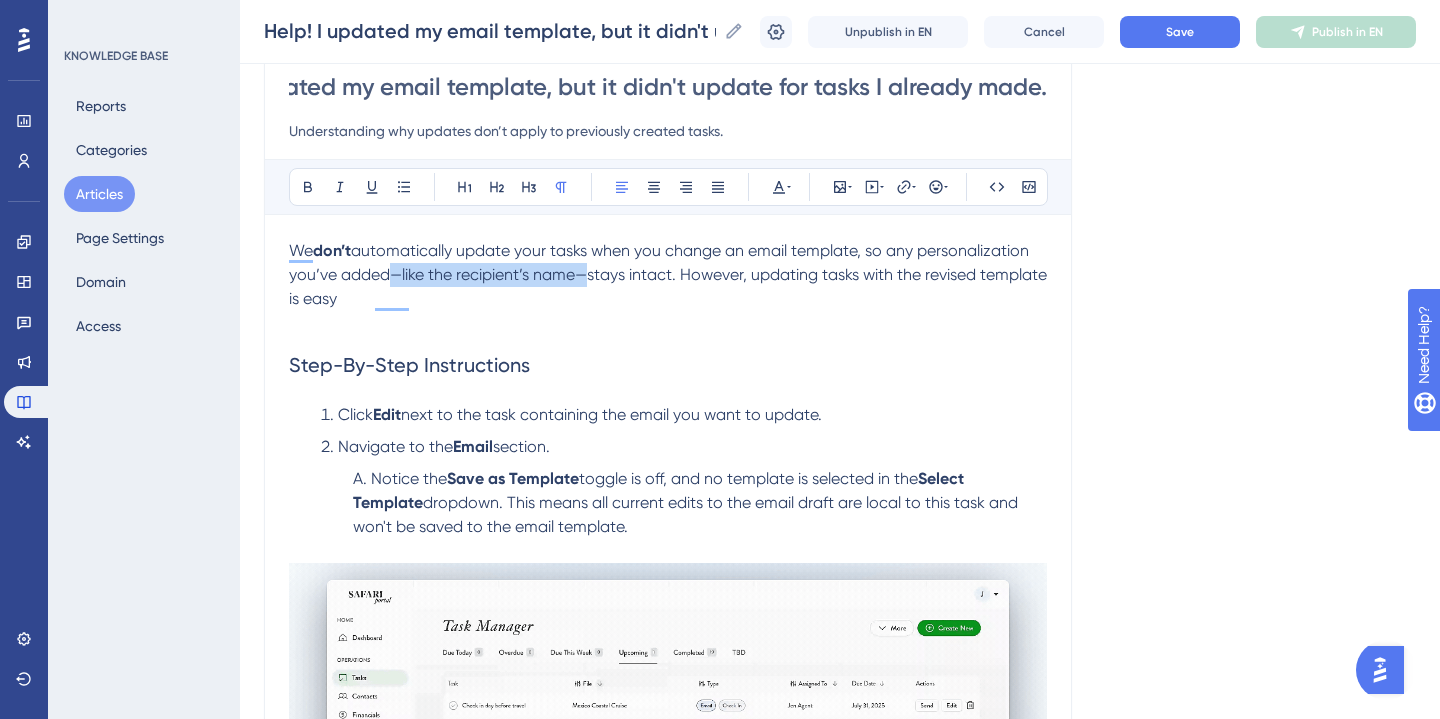 drag, startPoint x: 587, startPoint y: 279, endPoint x: 392, endPoint y: 276, distance: 195.02307 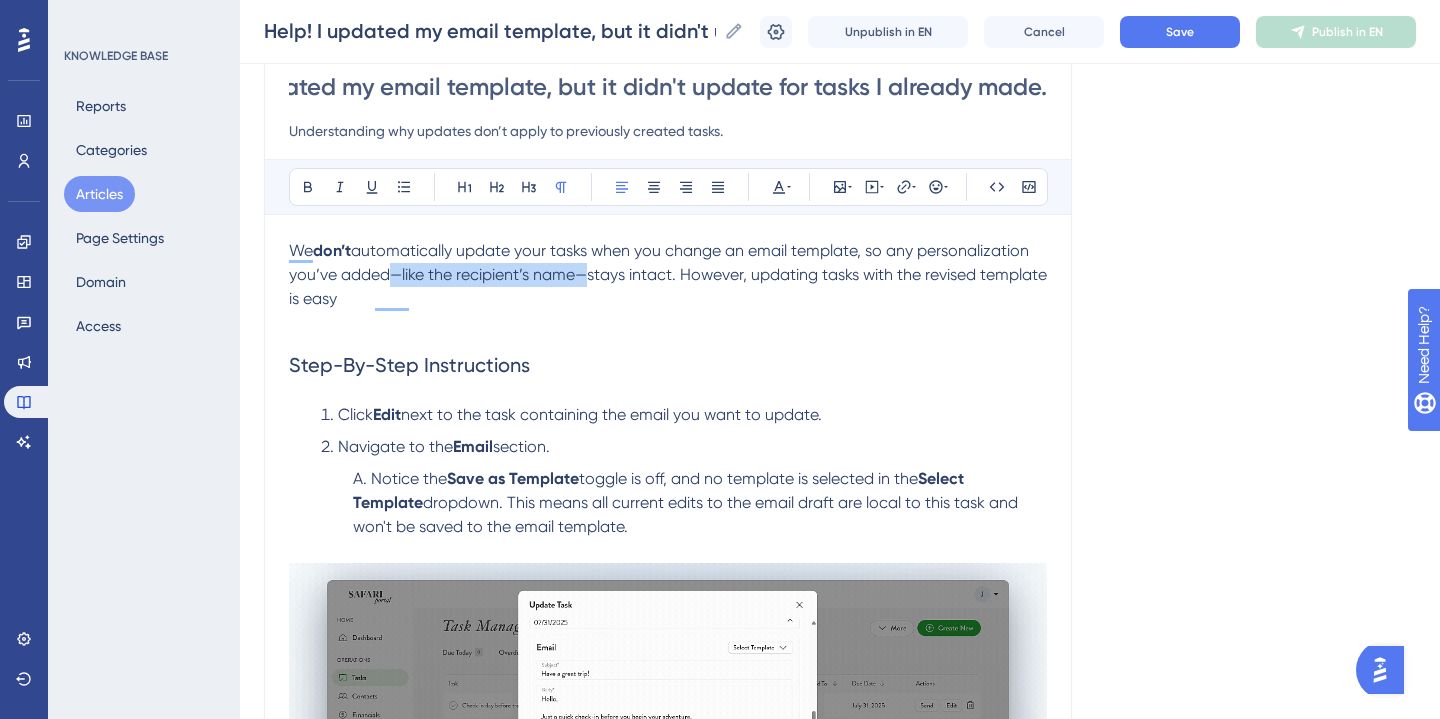 click on "automatically update your tasks when you change an email template, so any personalization you’ve added—like the recipient’s name—stays intact. However, updating tasks with the revised template is easy" at bounding box center (670, 274) 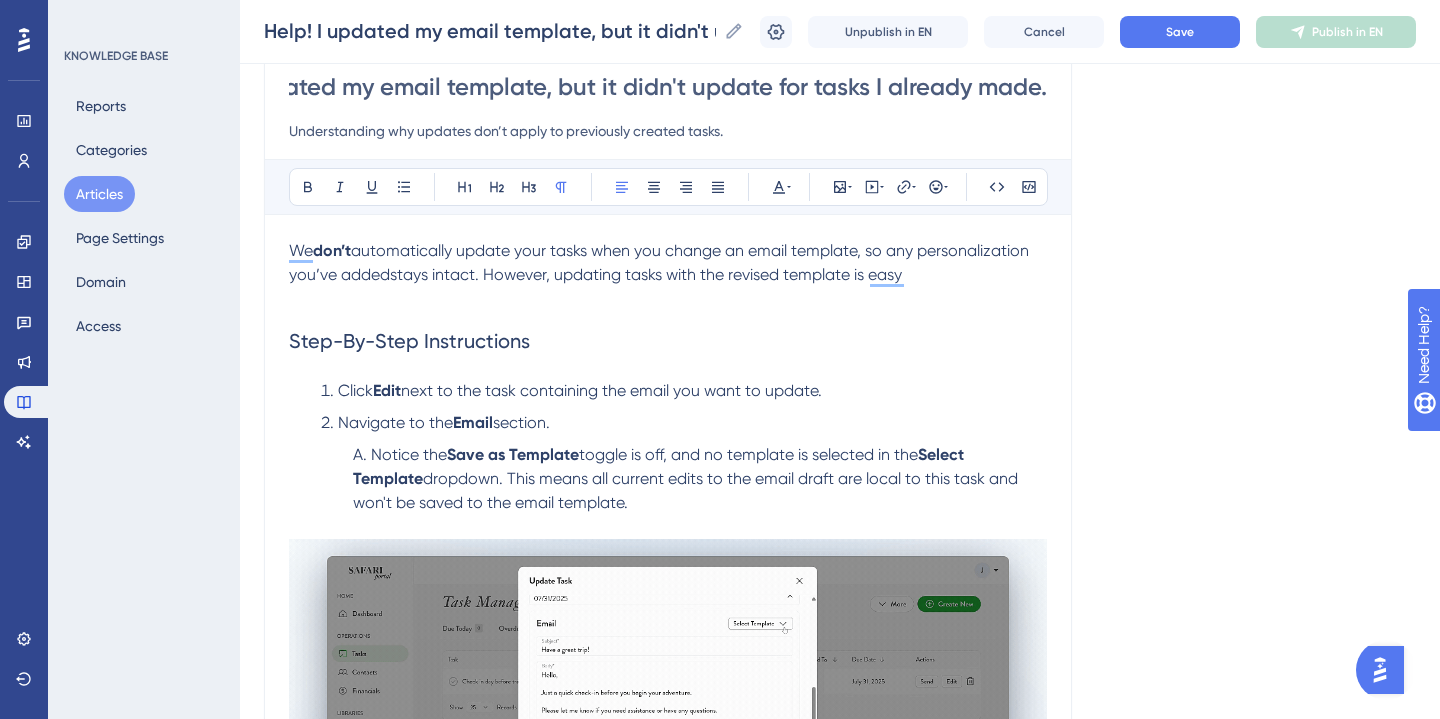 type 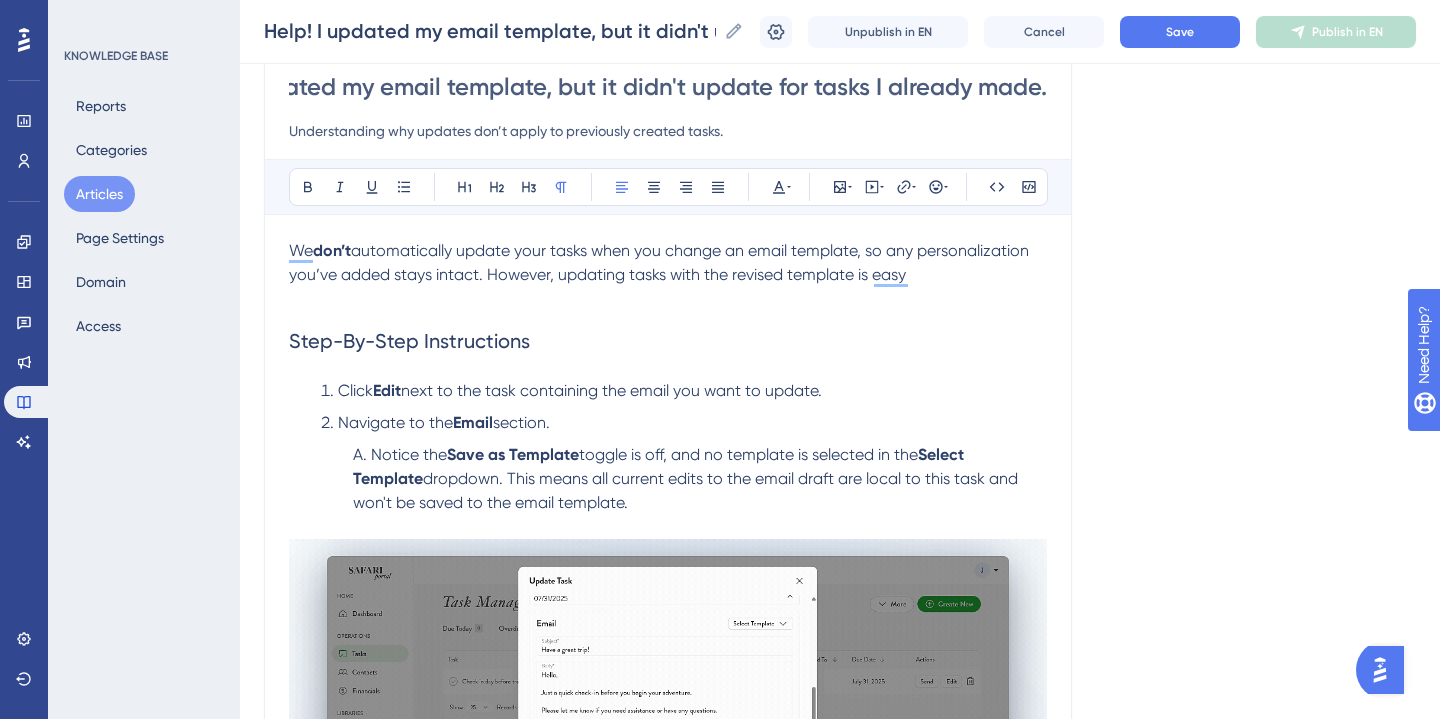 click on "We  don’t  automatically update your tasks when you change an email template, so any personalization you’ve added stays intact. However, updating tasks with the revised template is easy" at bounding box center (668, 263) 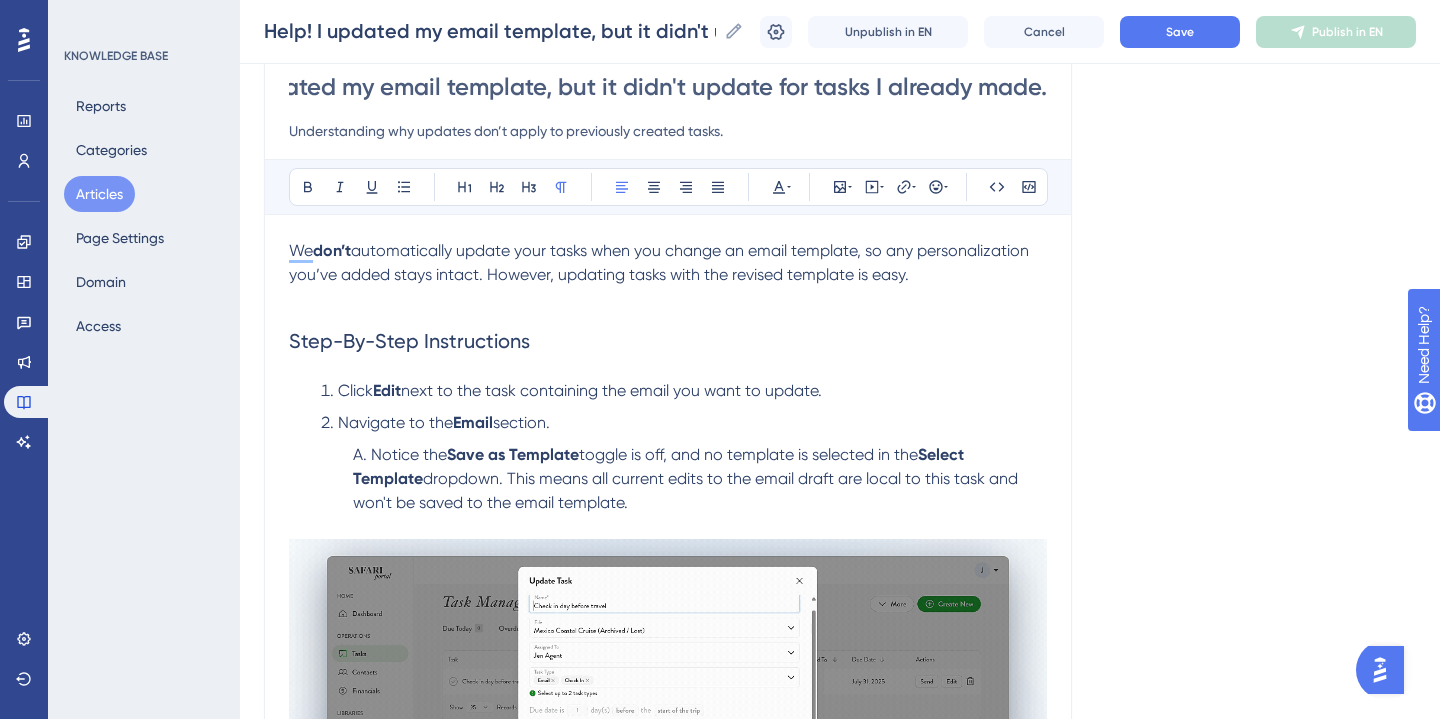 click on "automatically update your tasks when you change an email template, so any personalization you’ve added stays intact. However, updating tasks with the revised template is easy." at bounding box center (661, 262) 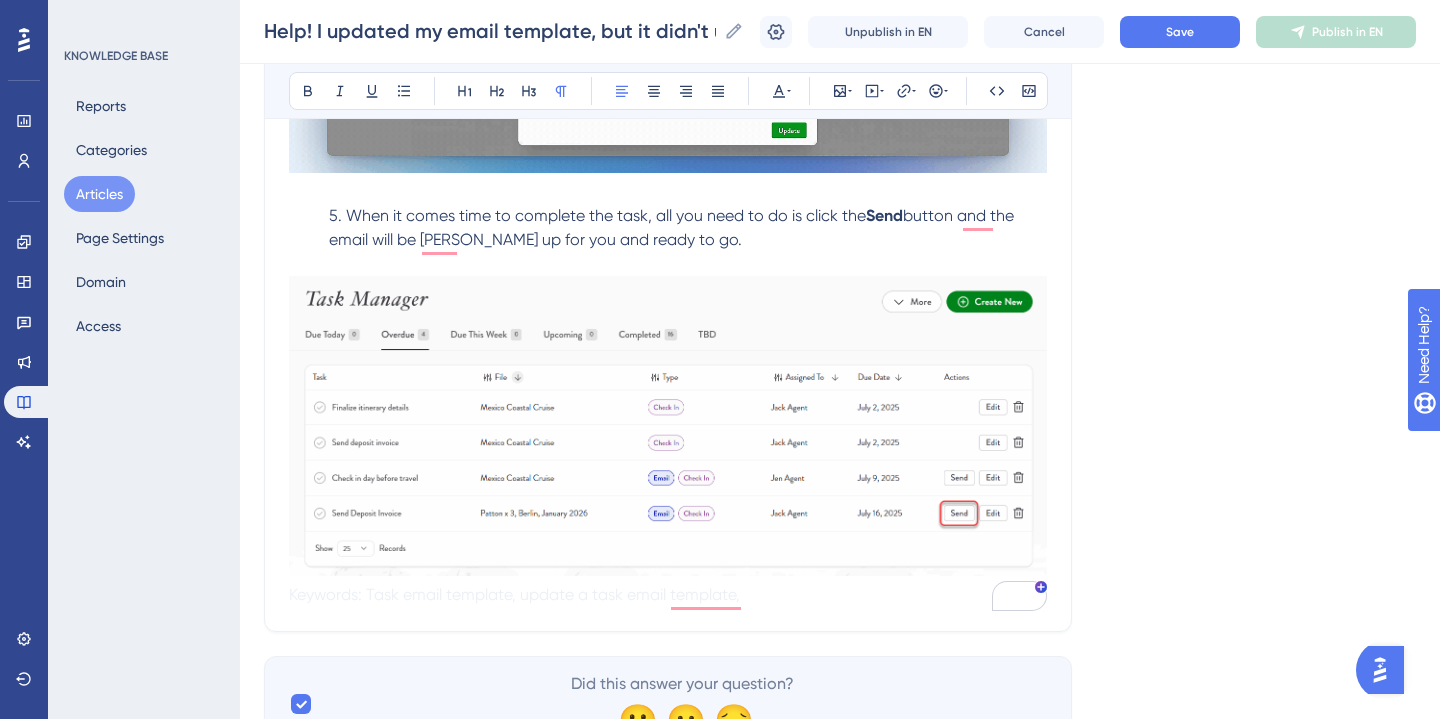 scroll, scrollTop: 1467, scrollLeft: 0, axis: vertical 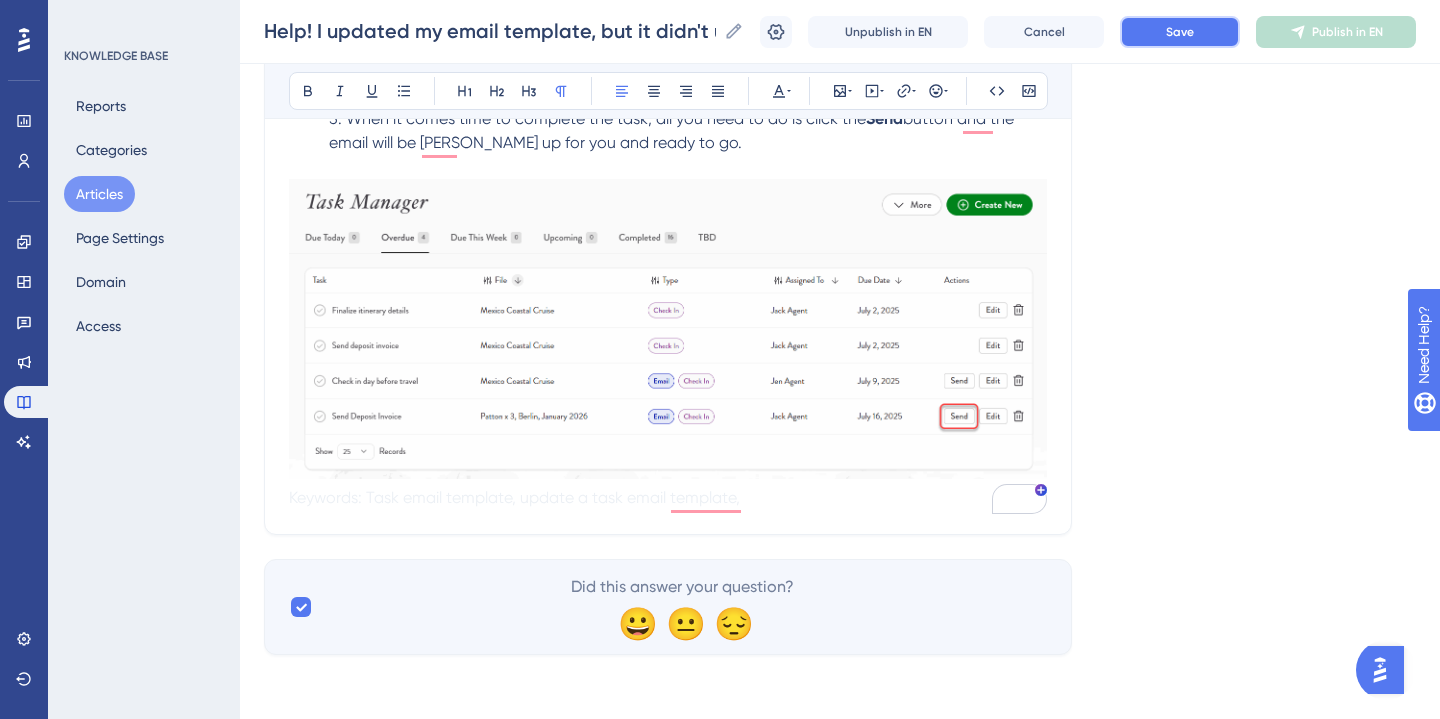 click on "Save" at bounding box center (1180, 32) 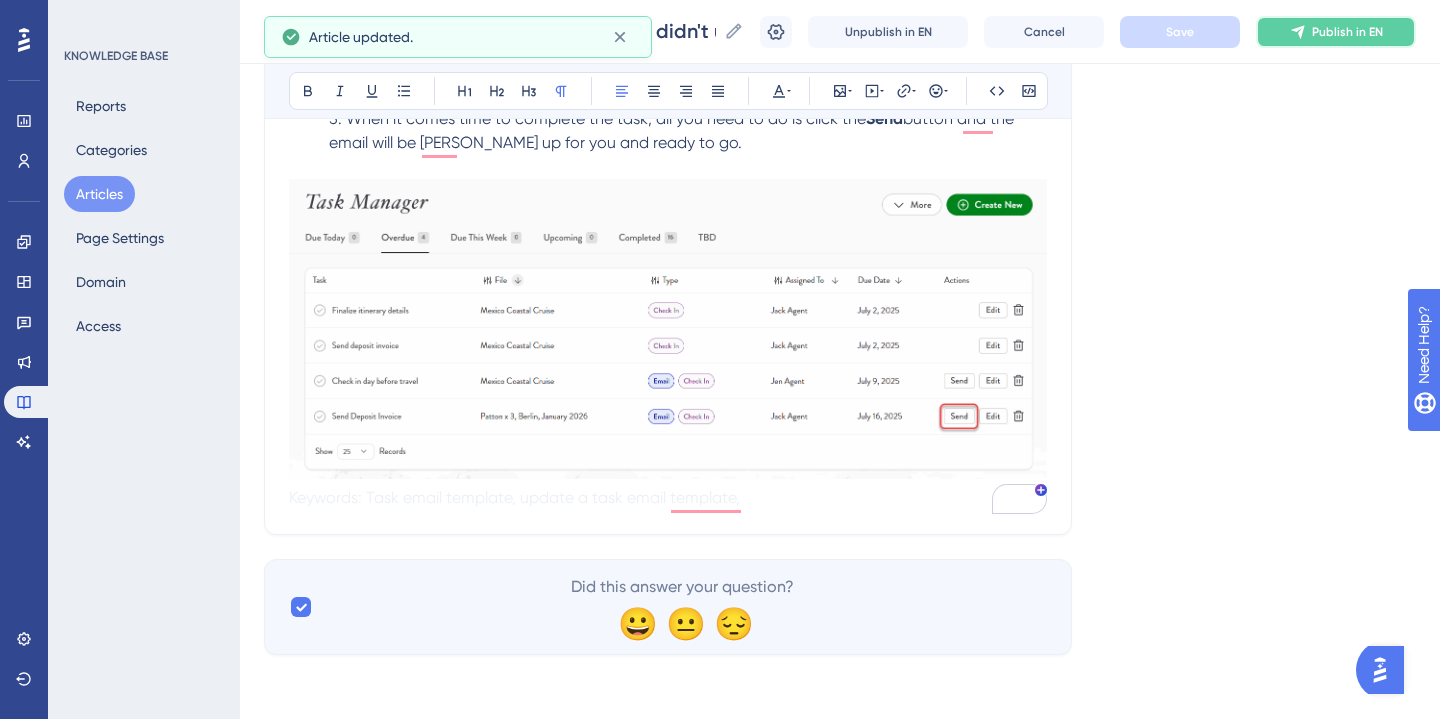 click on "Publish in EN" at bounding box center [1336, 32] 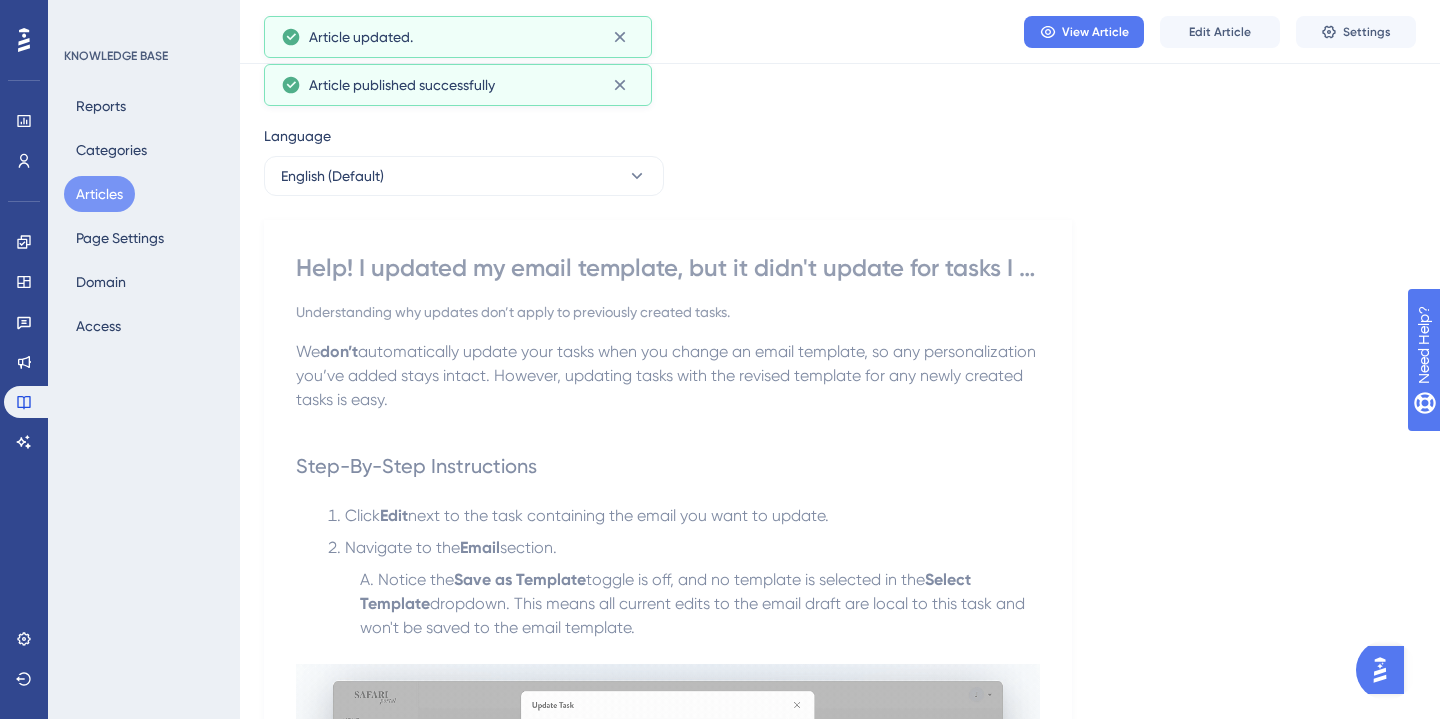 scroll, scrollTop: 0, scrollLeft: 0, axis: both 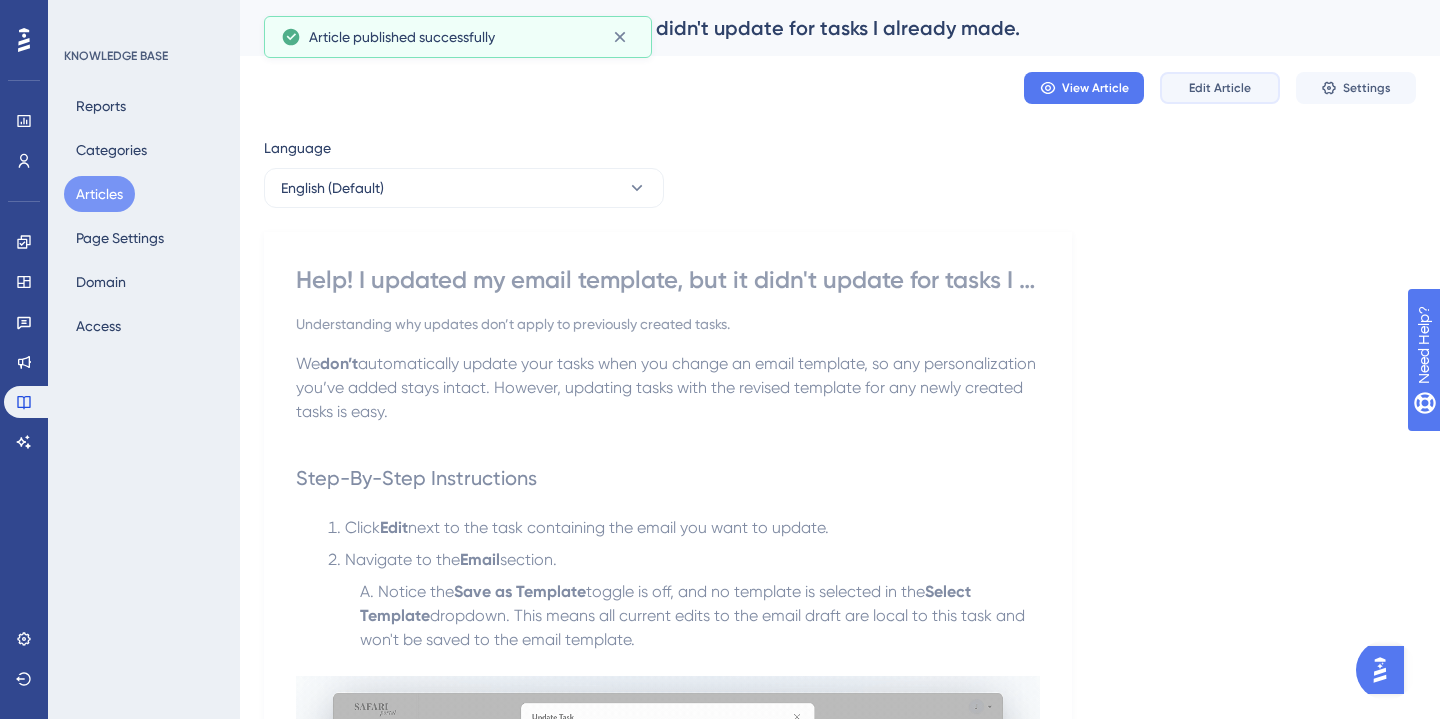 click on "Edit Article" at bounding box center [1220, 88] 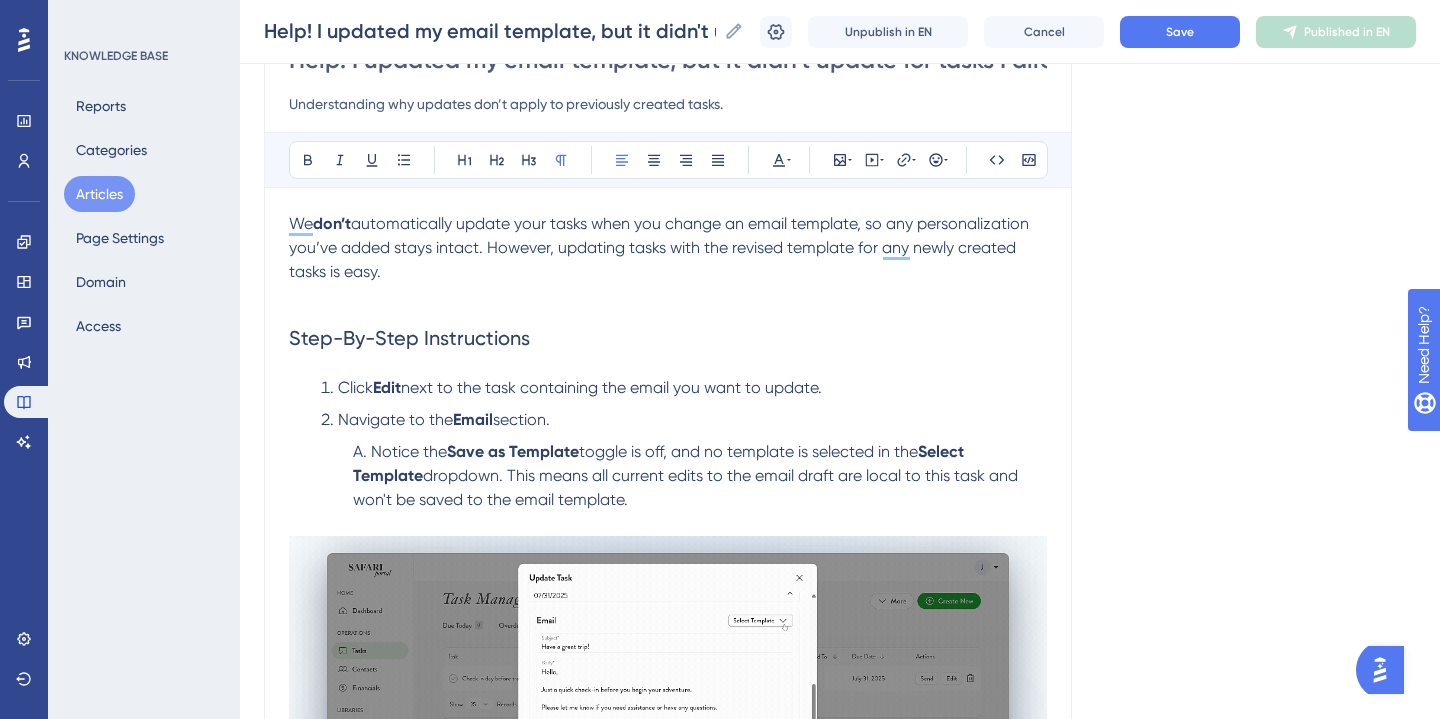 scroll, scrollTop: 219, scrollLeft: 0, axis: vertical 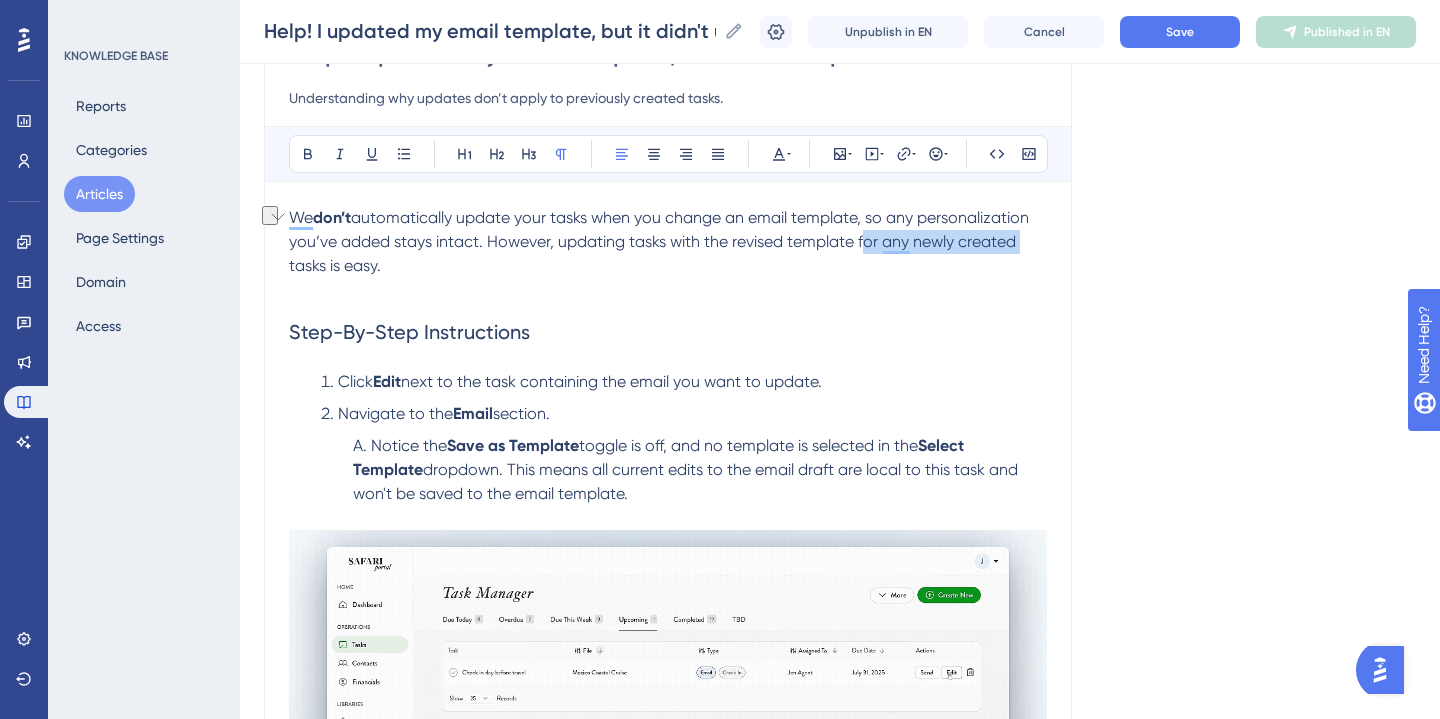 drag, startPoint x: 862, startPoint y: 241, endPoint x: 1042, endPoint y: 243, distance: 180.01111 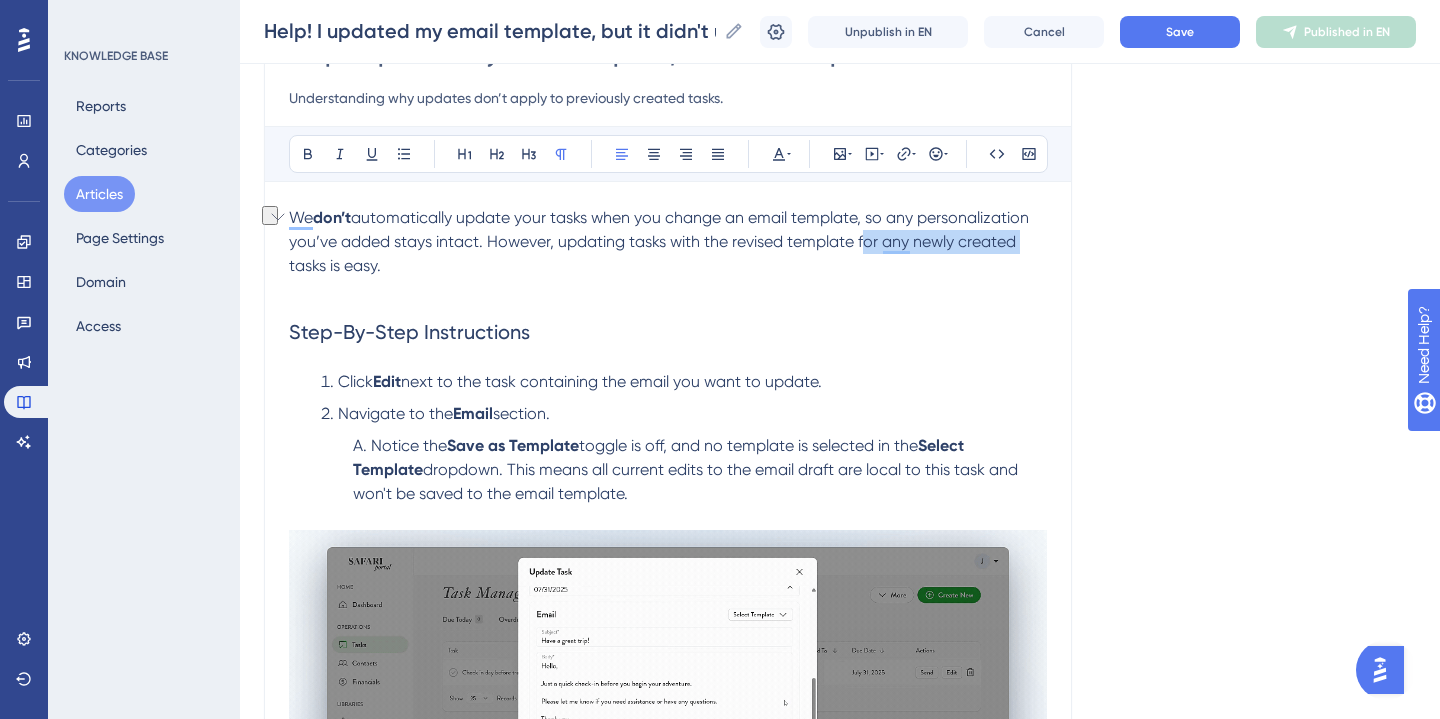 click on "We  don’t  automatically update your tasks when you change an email template, so any personalization you’ve added stays intact. However, updating tasks with the revised template for any newly created tasks is easy." at bounding box center (668, 242) 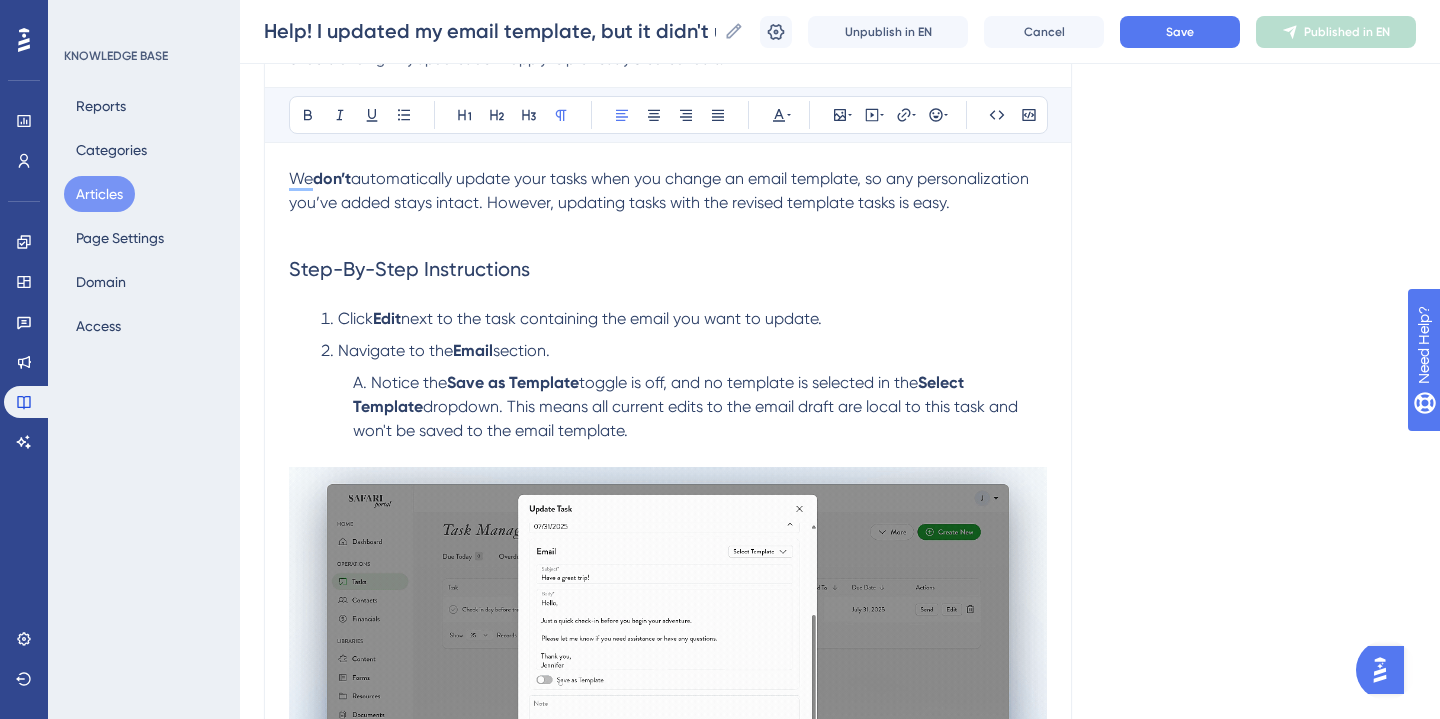 scroll, scrollTop: 259, scrollLeft: 0, axis: vertical 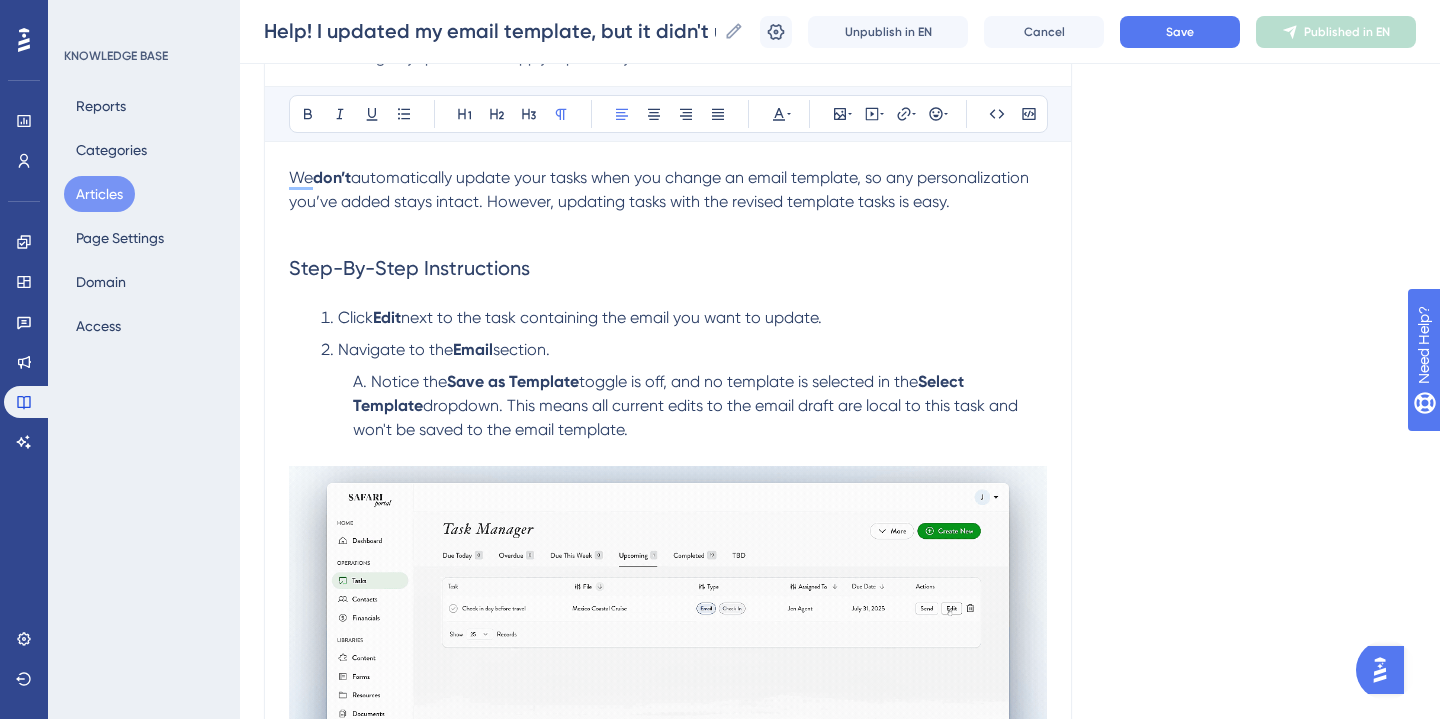 click on "automatically update your tasks when you change an email template, so any personalization you’ve added stays intact. However, updating tasks with the revised template tasks is easy." at bounding box center (661, 189) 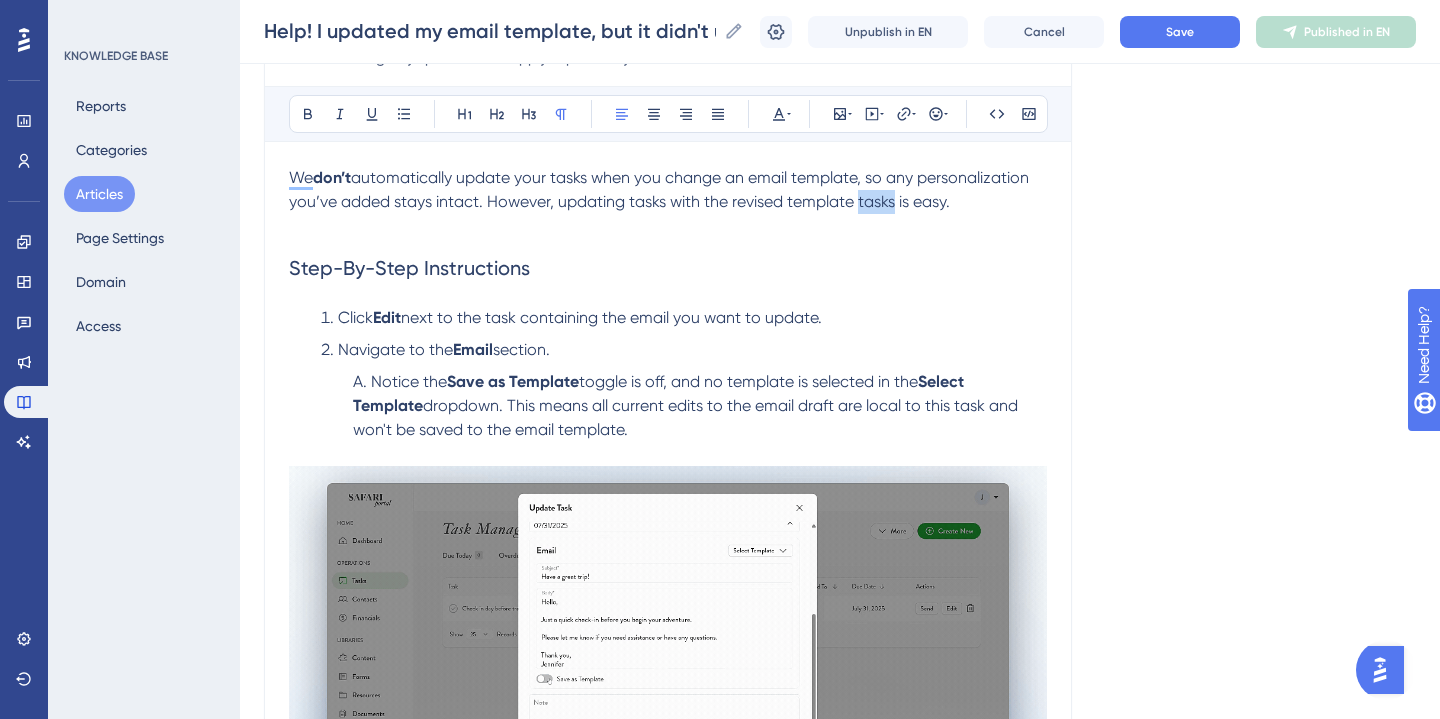 click on "automatically update your tasks when you change an email template, so any personalization you’ve added stays intact. However, updating tasks with the revised template tasks is easy." at bounding box center [661, 189] 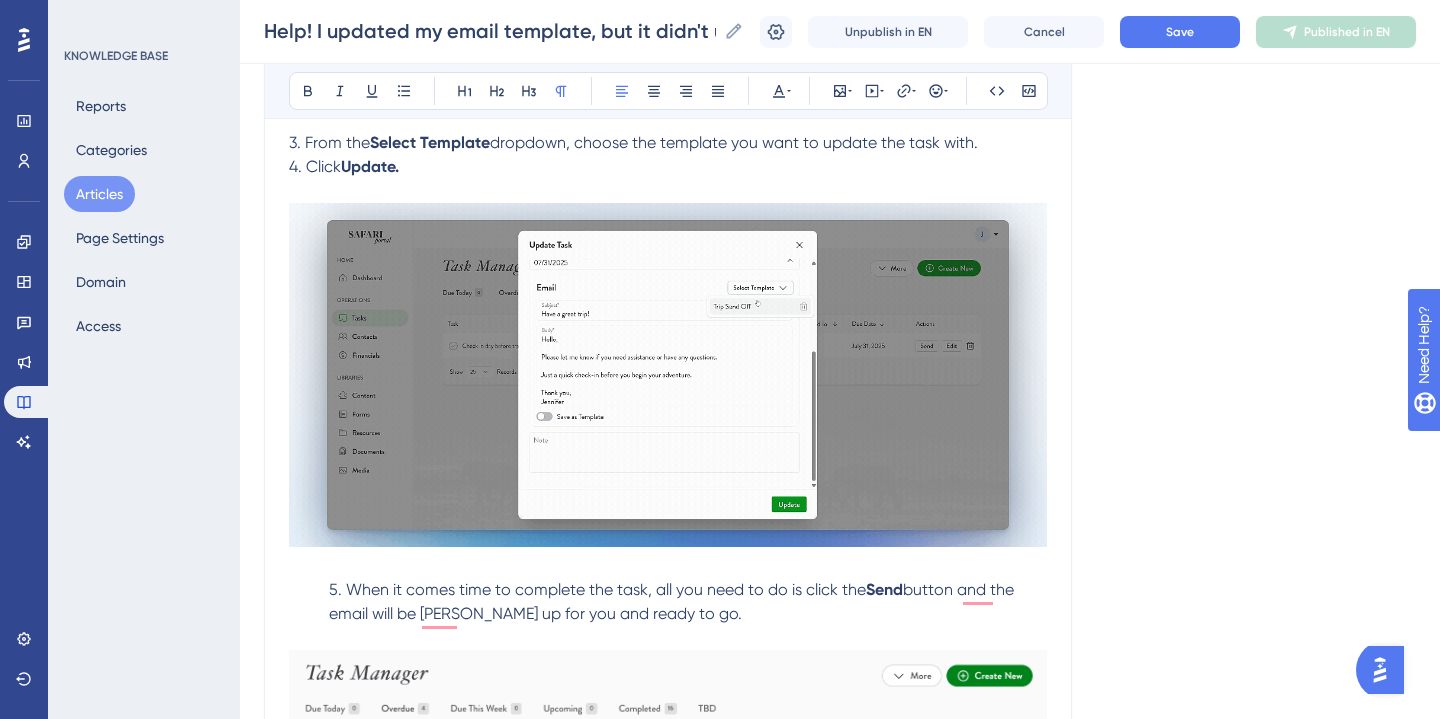 scroll, scrollTop: 1032, scrollLeft: 0, axis: vertical 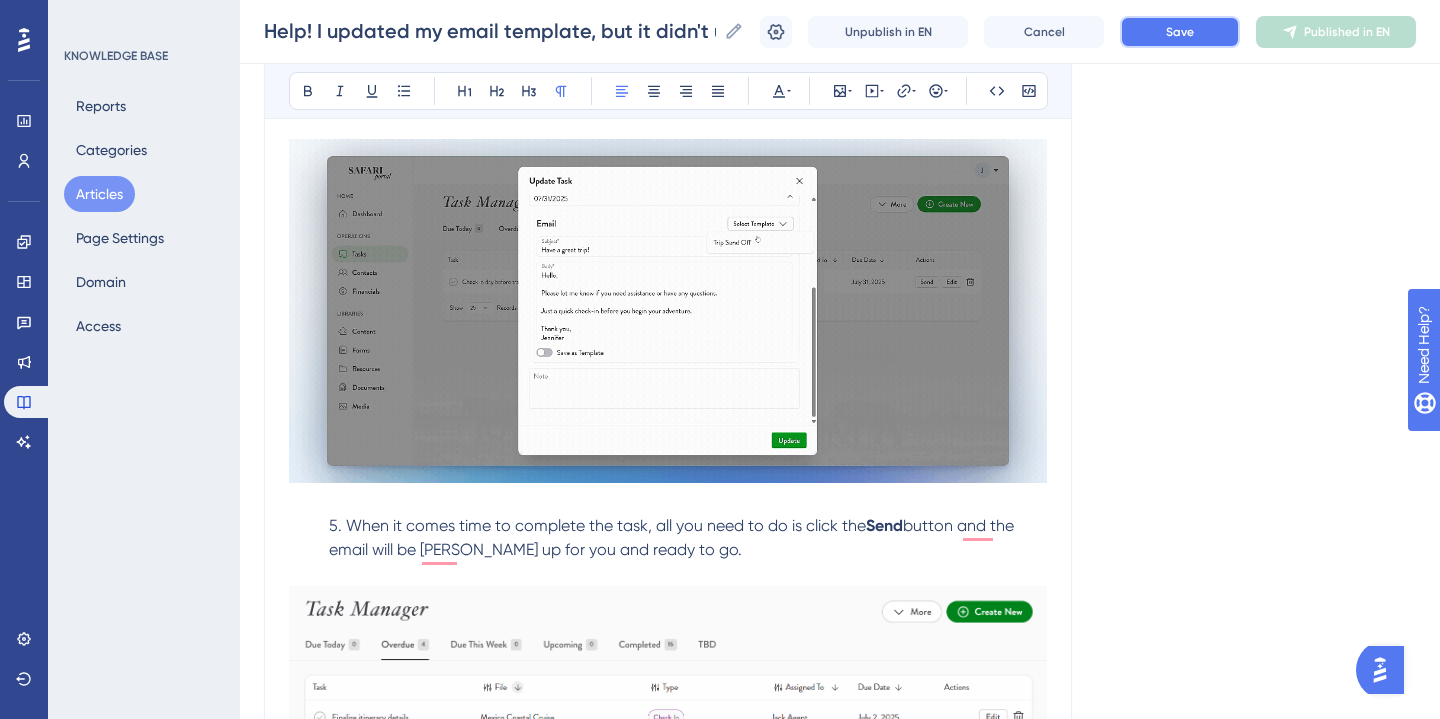 click on "Save" at bounding box center [1180, 32] 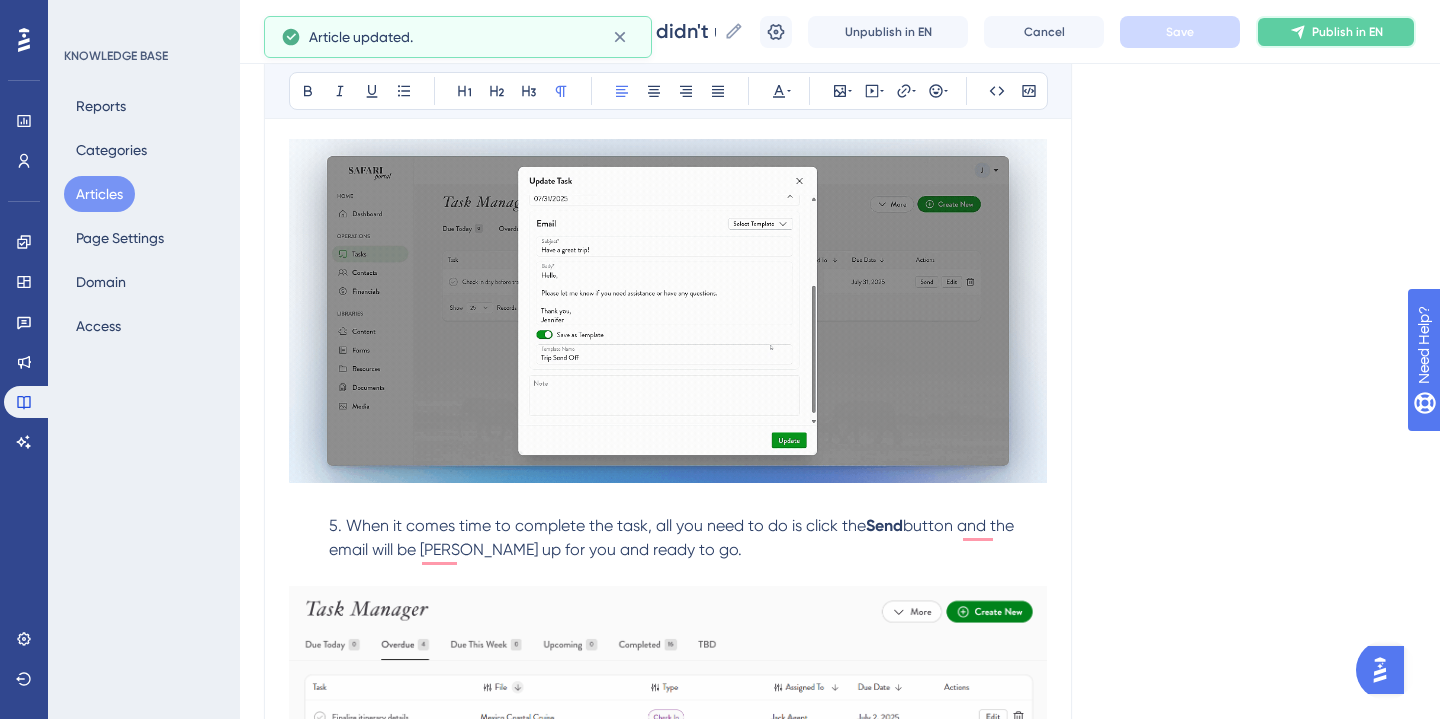 click on "Publish in EN" at bounding box center [1347, 32] 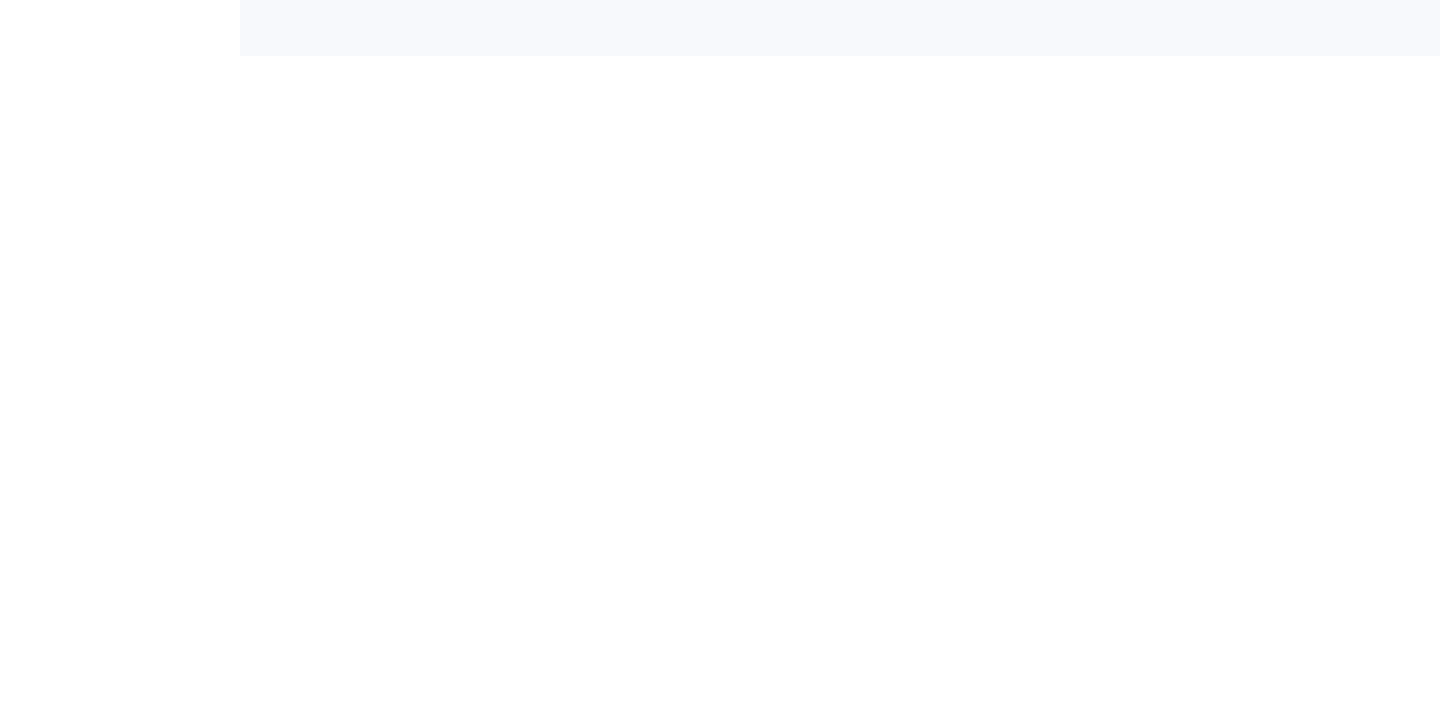 scroll, scrollTop: 0, scrollLeft: 0, axis: both 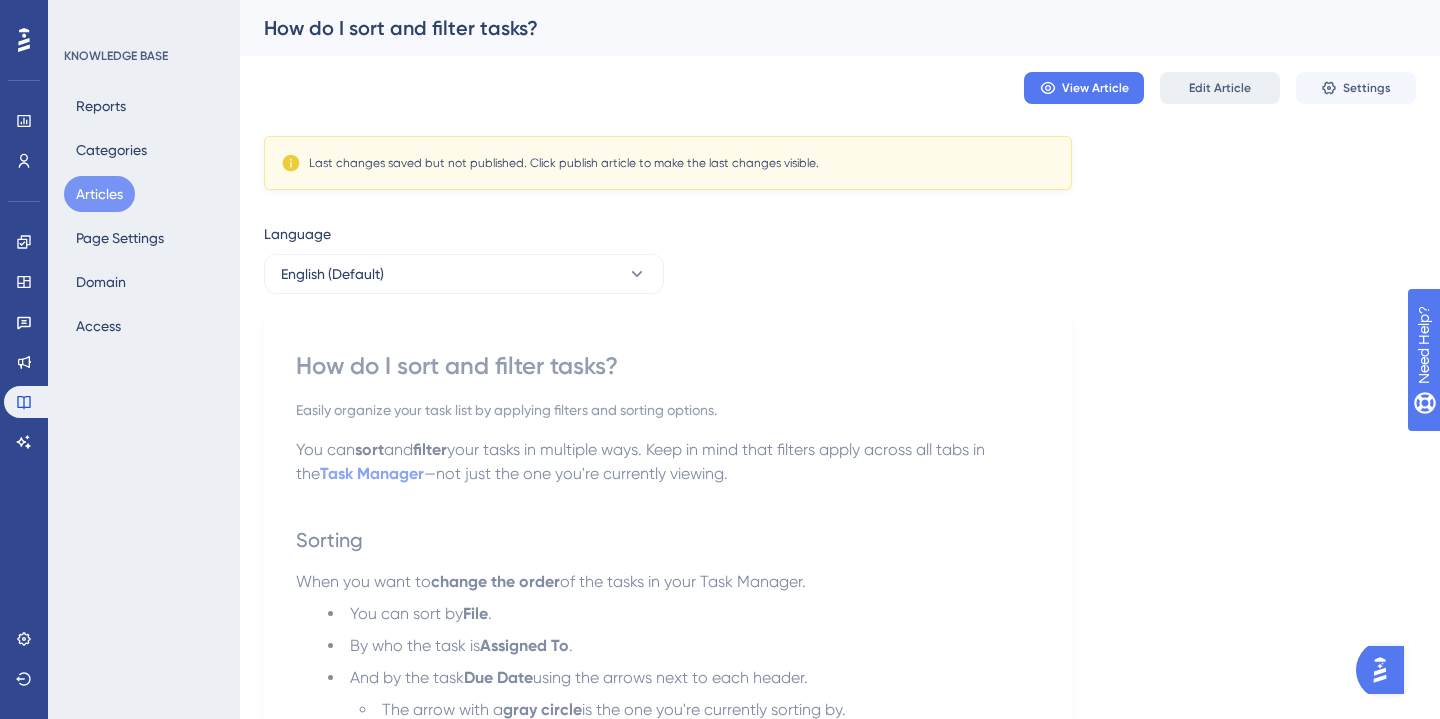 click on "Edit Article" at bounding box center (1220, 88) 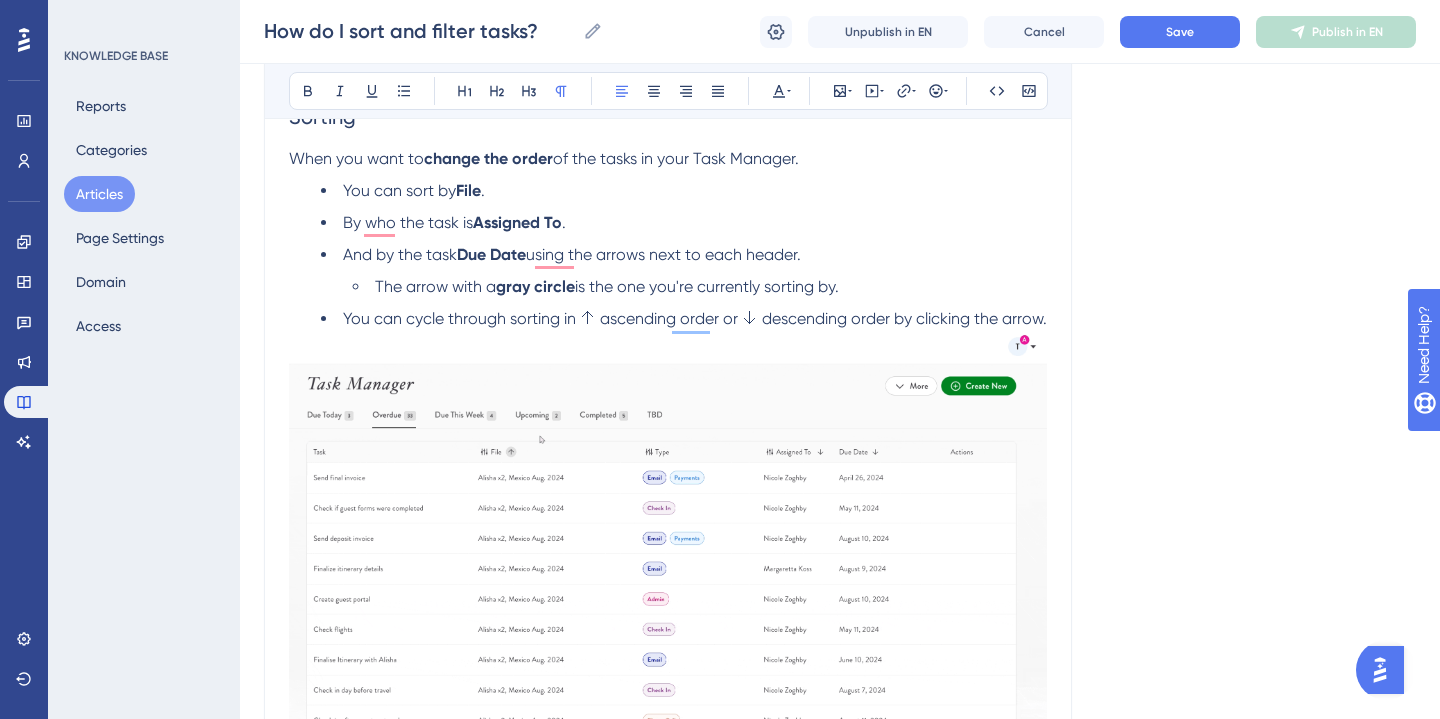 scroll, scrollTop: 412, scrollLeft: 0, axis: vertical 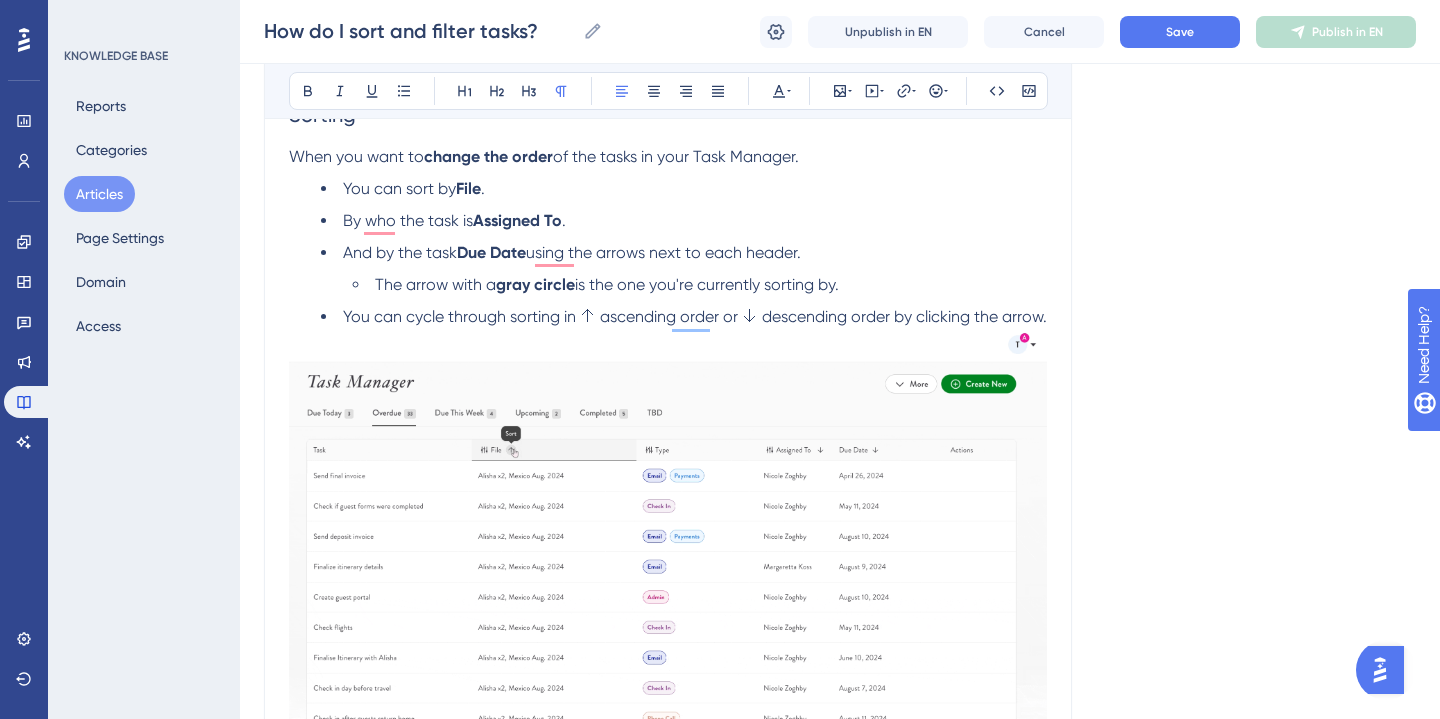 click on "You can  sort  and  filter  your tasks in multiple ways. Keep in mind that filters apply across all tabs in the  Task Manager —not just the one you're currently viewing. Sorting When you want to  change the order  of the tasks in your Task Manager. You can sort by  File . By who the task is  Assigned To . And by the task  Due Date  using the arrows next to each header. The arrow with a  gray circle  is the one you're currently sorting by. You can cycle through sorting in 🡡 ascending order or 🡣 descending order by clicking the arrow. Filtering When you want to change what kind of tasks are displayed in your Task Manager. You can filter by File, by type of task, and who the task is assigned to. By File Click the  File  header to open a File list. Scroll and click the checkboxes to choose the Files you'd like to filter by. Or use the search bar at the top of the list to locate specific Files. Click  Apply Filters  . Now, each of your tabs will only display tasks from the files. By Type Click the  Type" at bounding box center (668, 1642) 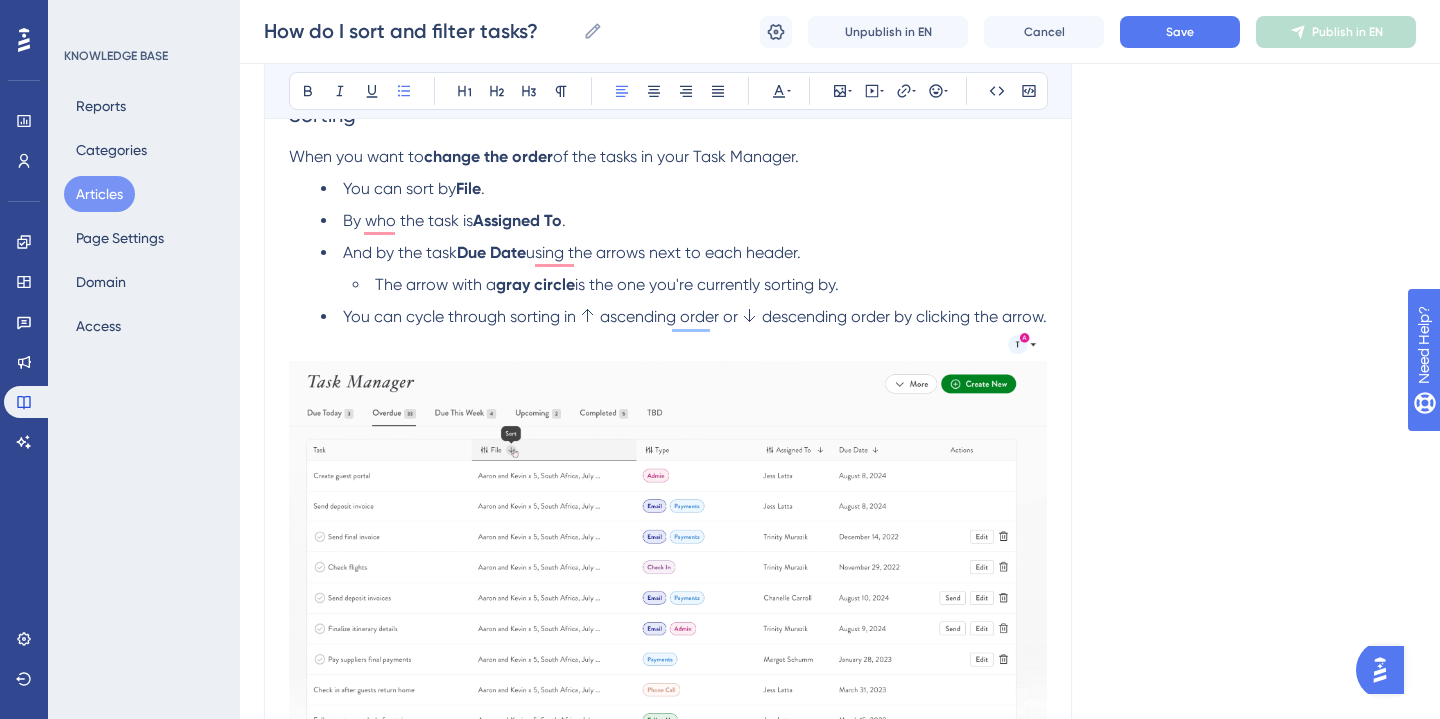 click on "When you want to  change the order  of the tasks in your Task Manager." at bounding box center [668, 157] 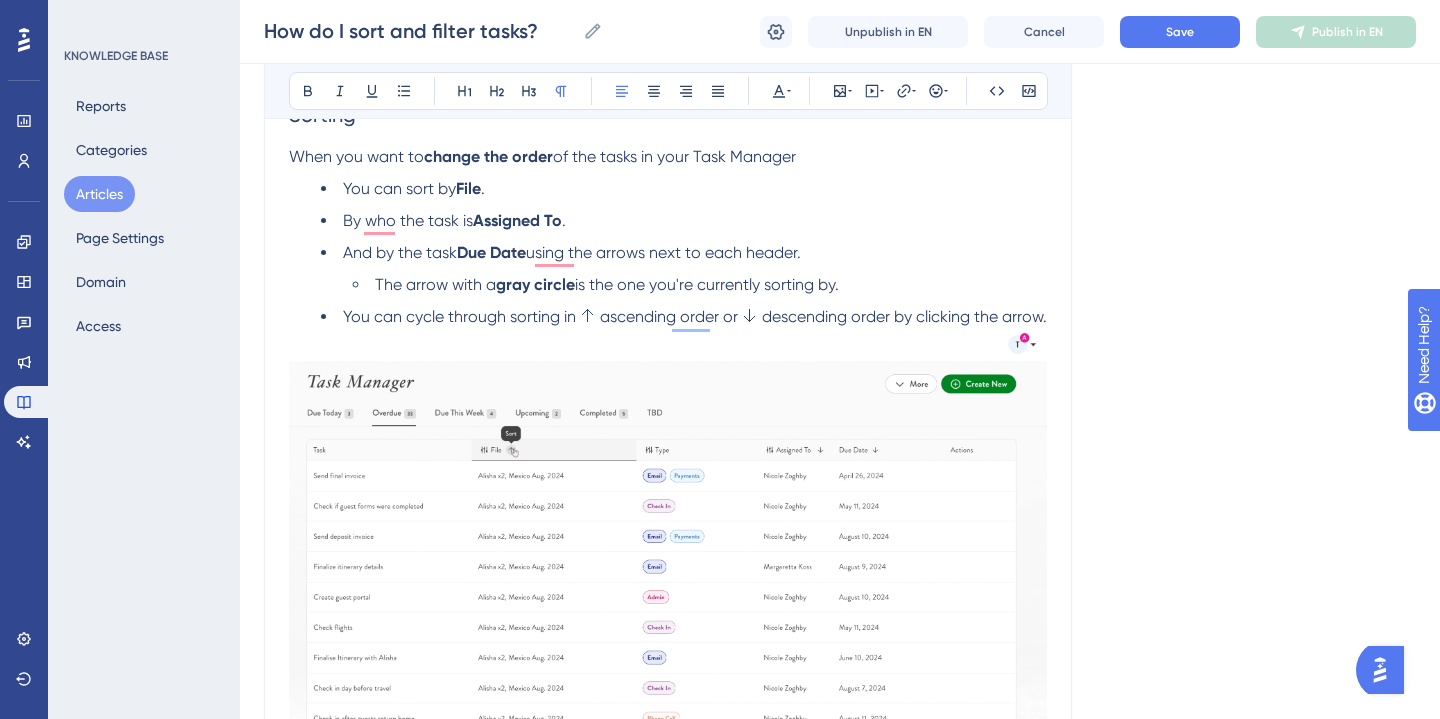 type 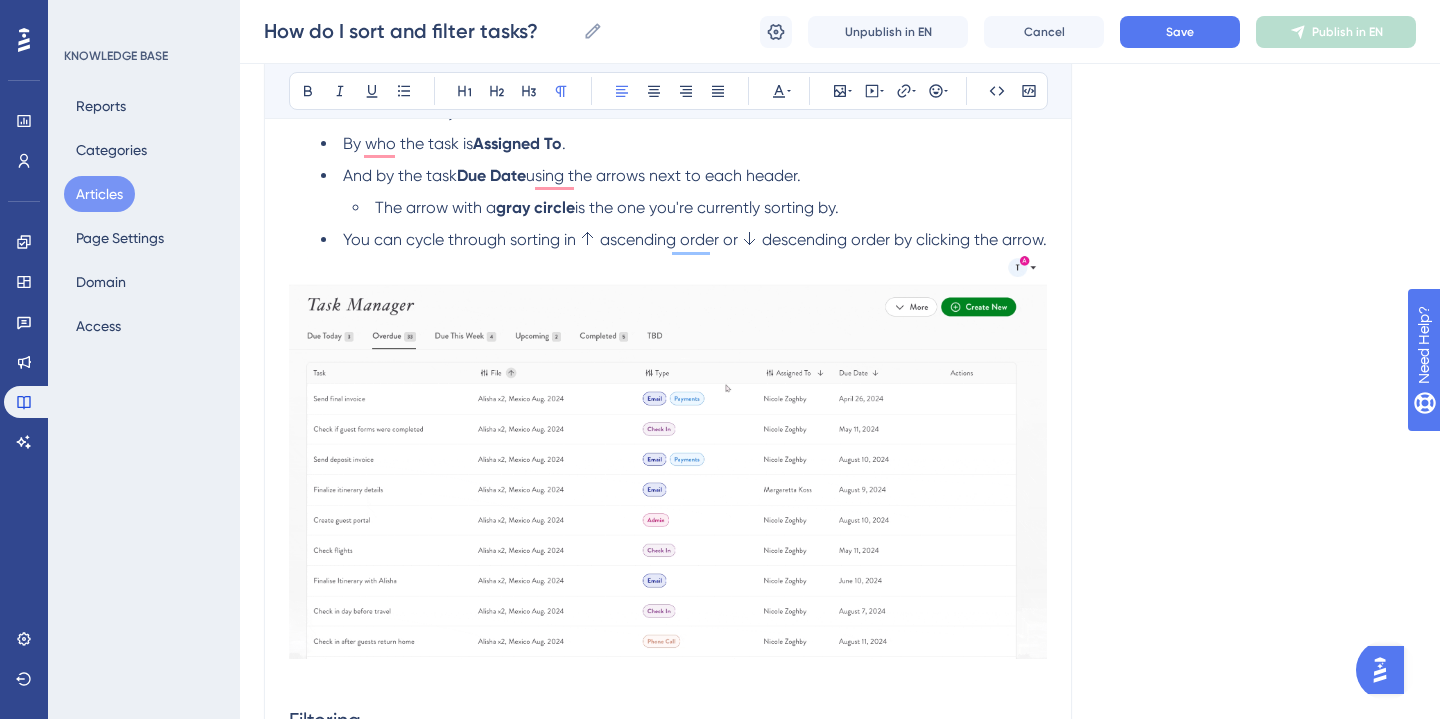 scroll, scrollTop: 493, scrollLeft: 0, axis: vertical 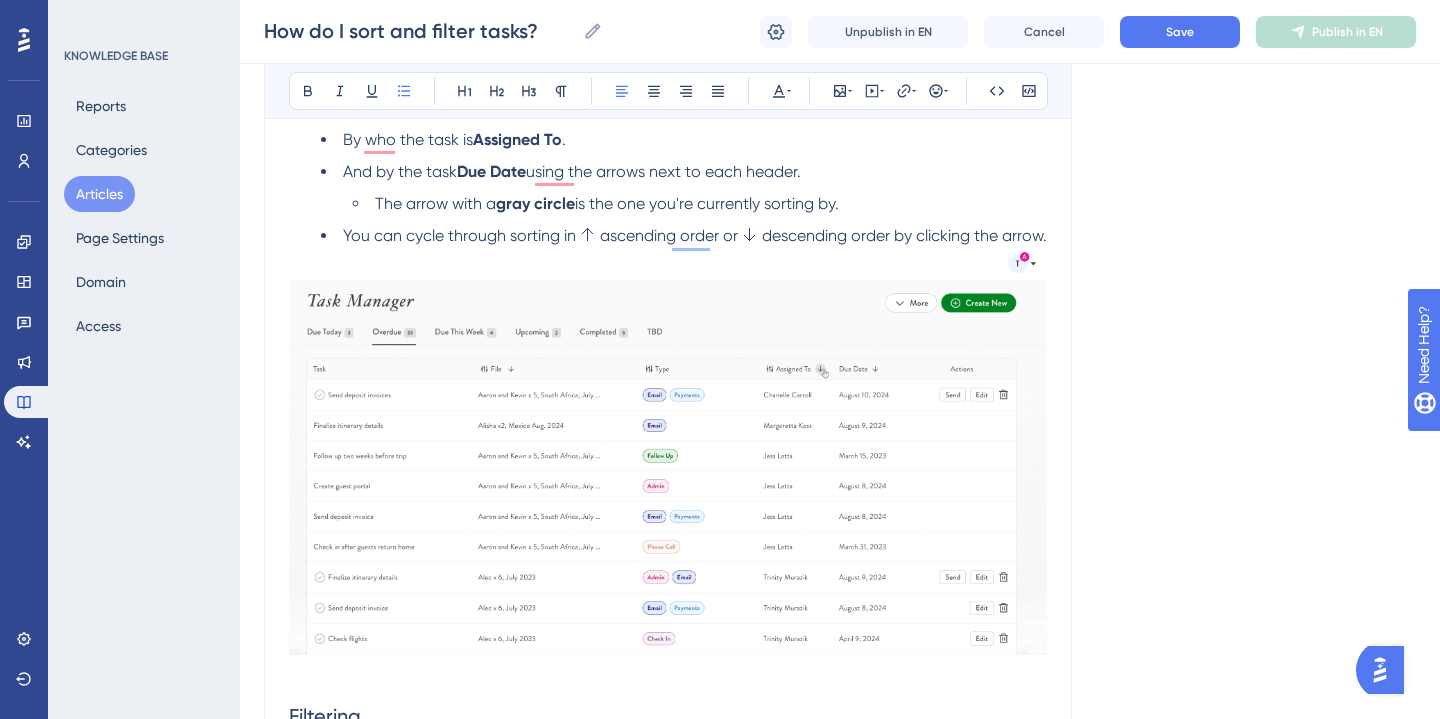 click on "You can cycle through sorting in 🡡 ascending order or 🡣 descending order by clicking the arrow." at bounding box center [695, 235] 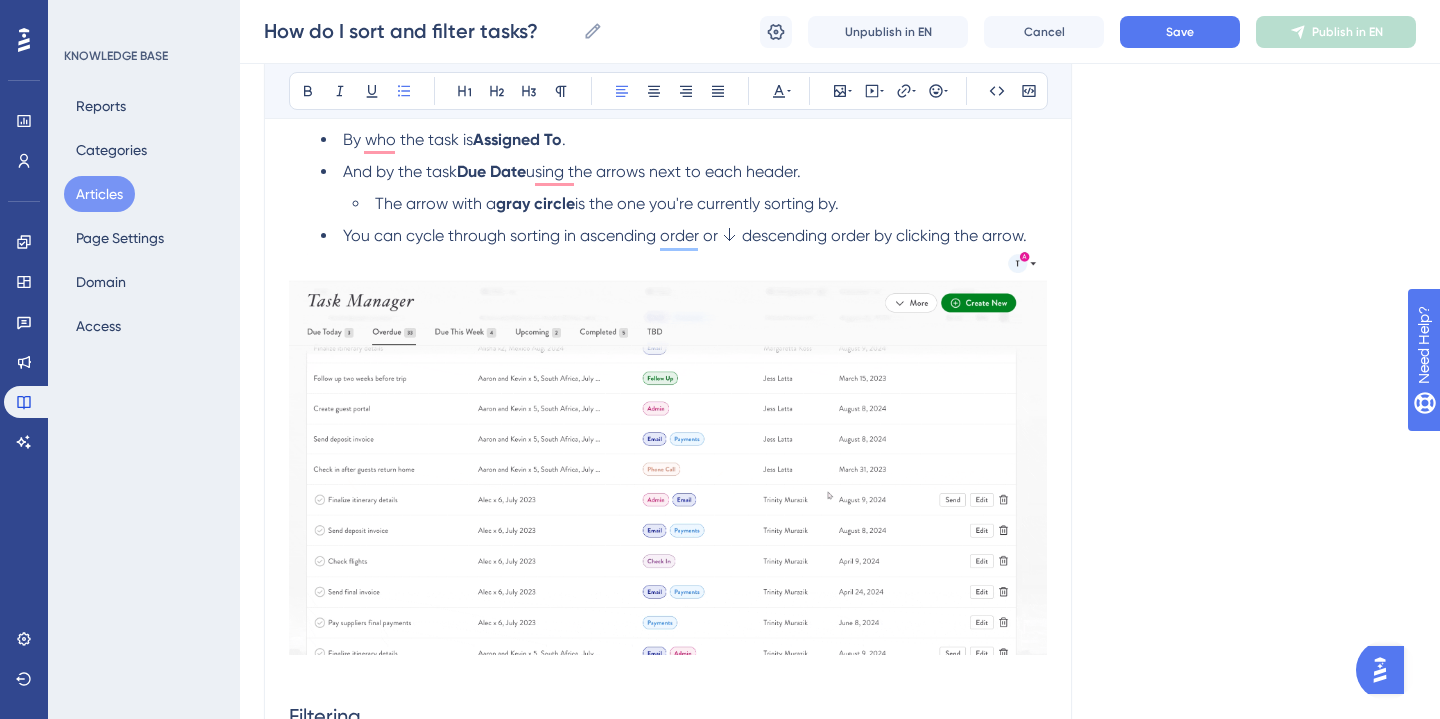 click on "You can cycle through sorting in ascending order or 🡣 descending order by clicking the arrow." at bounding box center (685, 235) 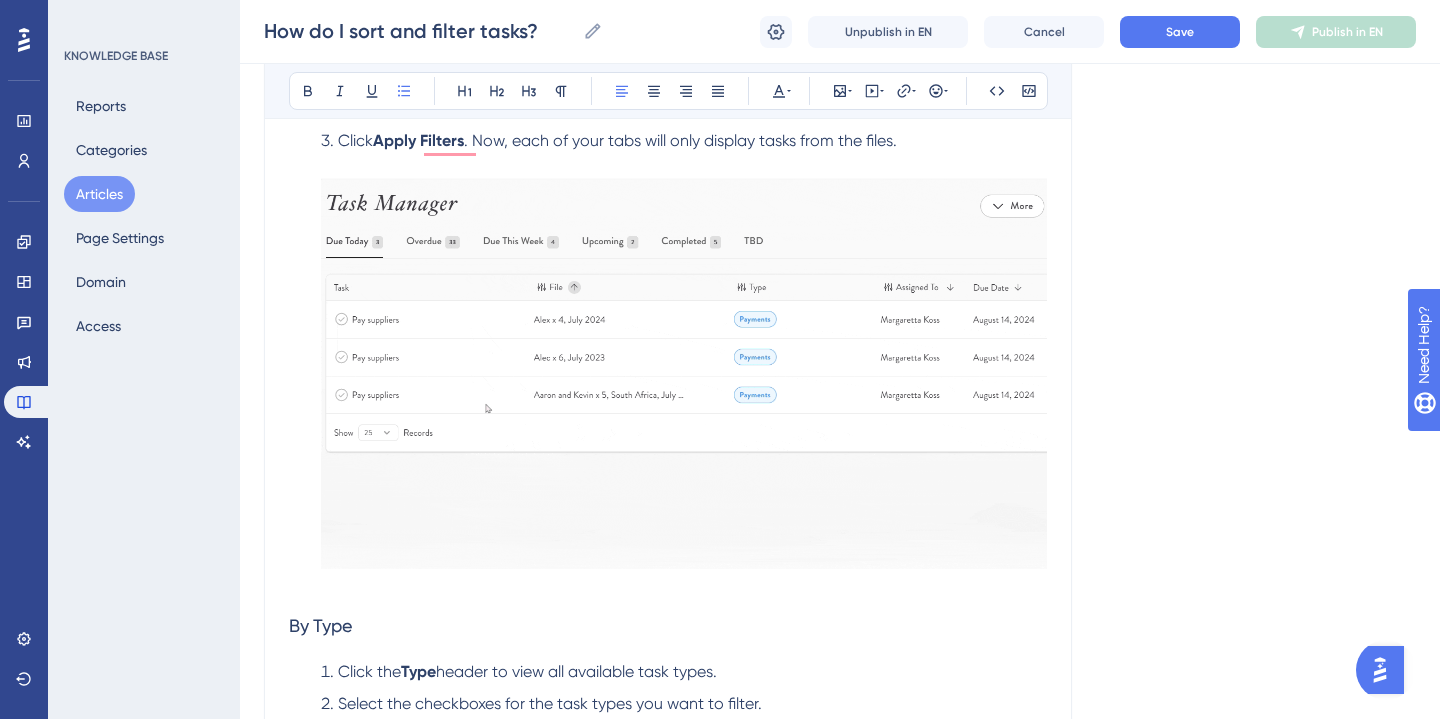 scroll, scrollTop: 1343, scrollLeft: 0, axis: vertical 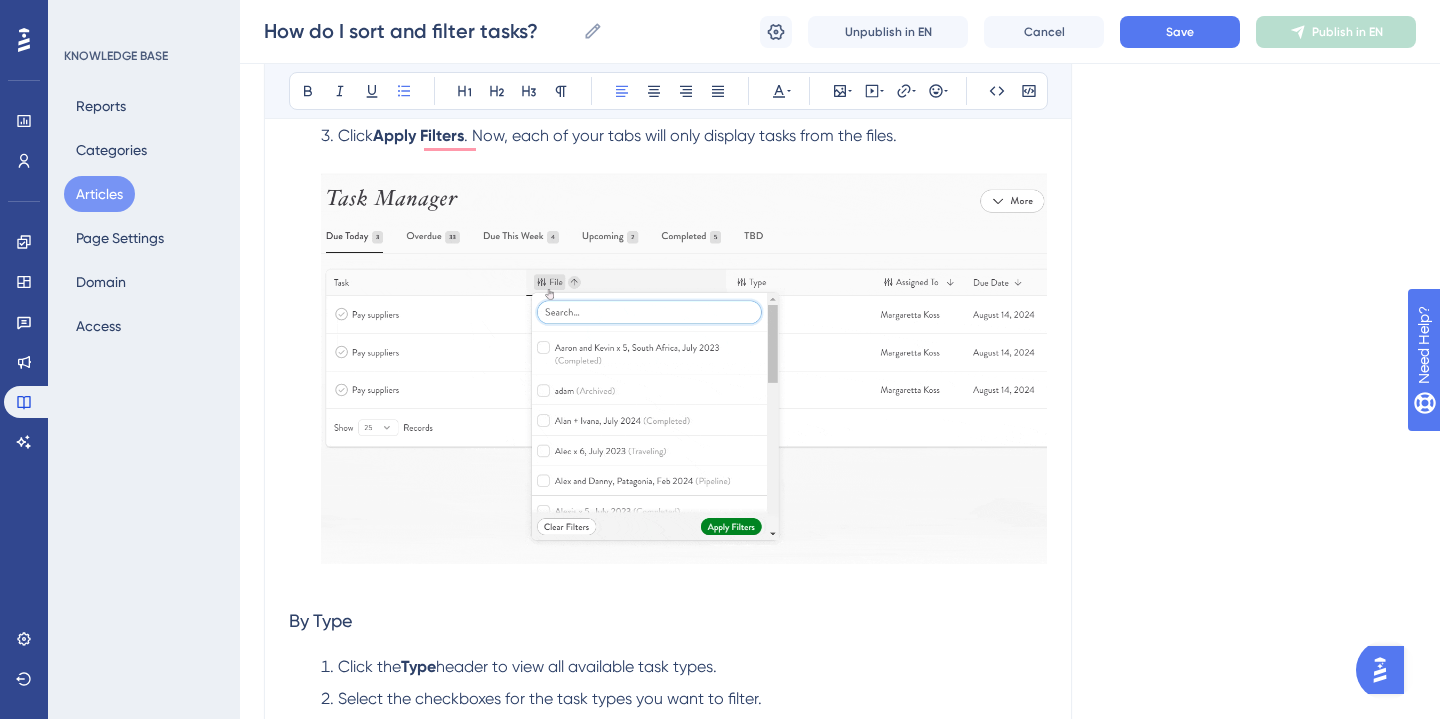 click on ". Now, each of your tabs will only display tasks from the files." at bounding box center [680, 135] 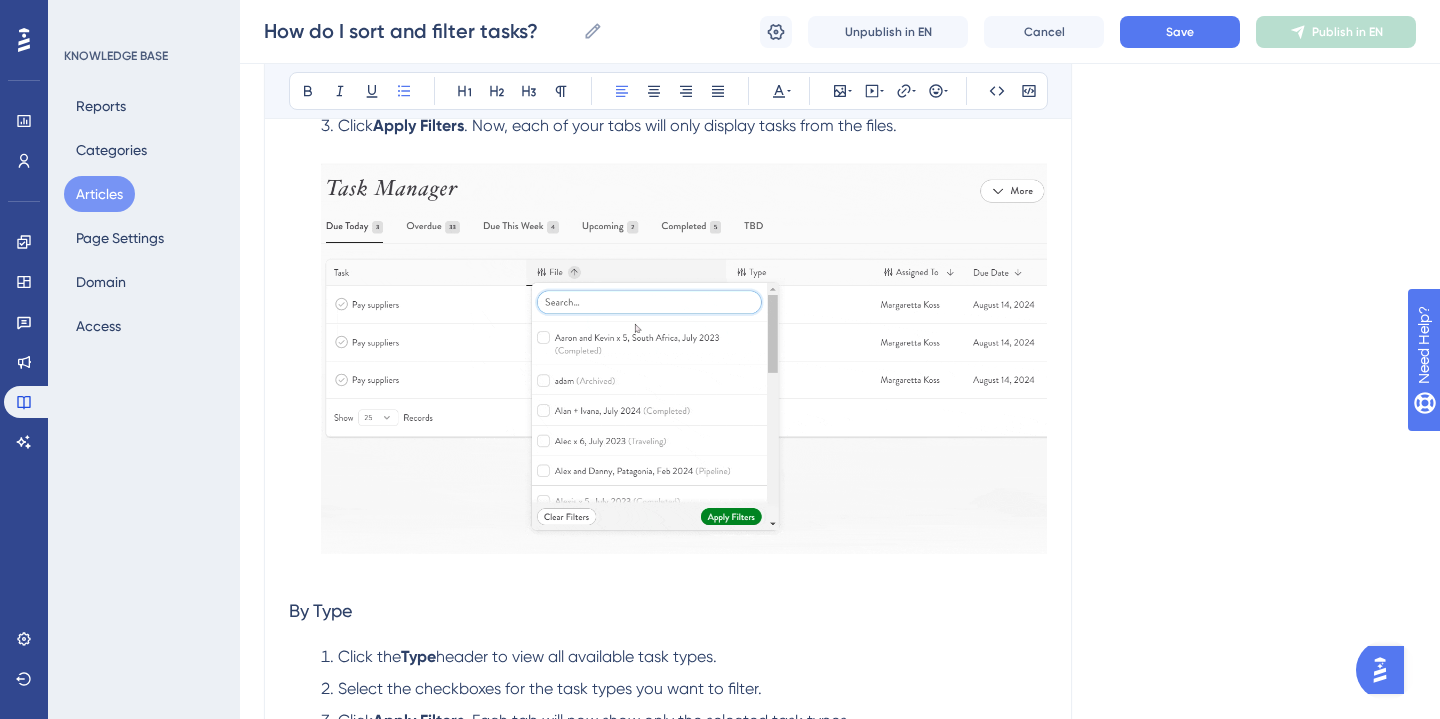 scroll, scrollTop: 1338, scrollLeft: 0, axis: vertical 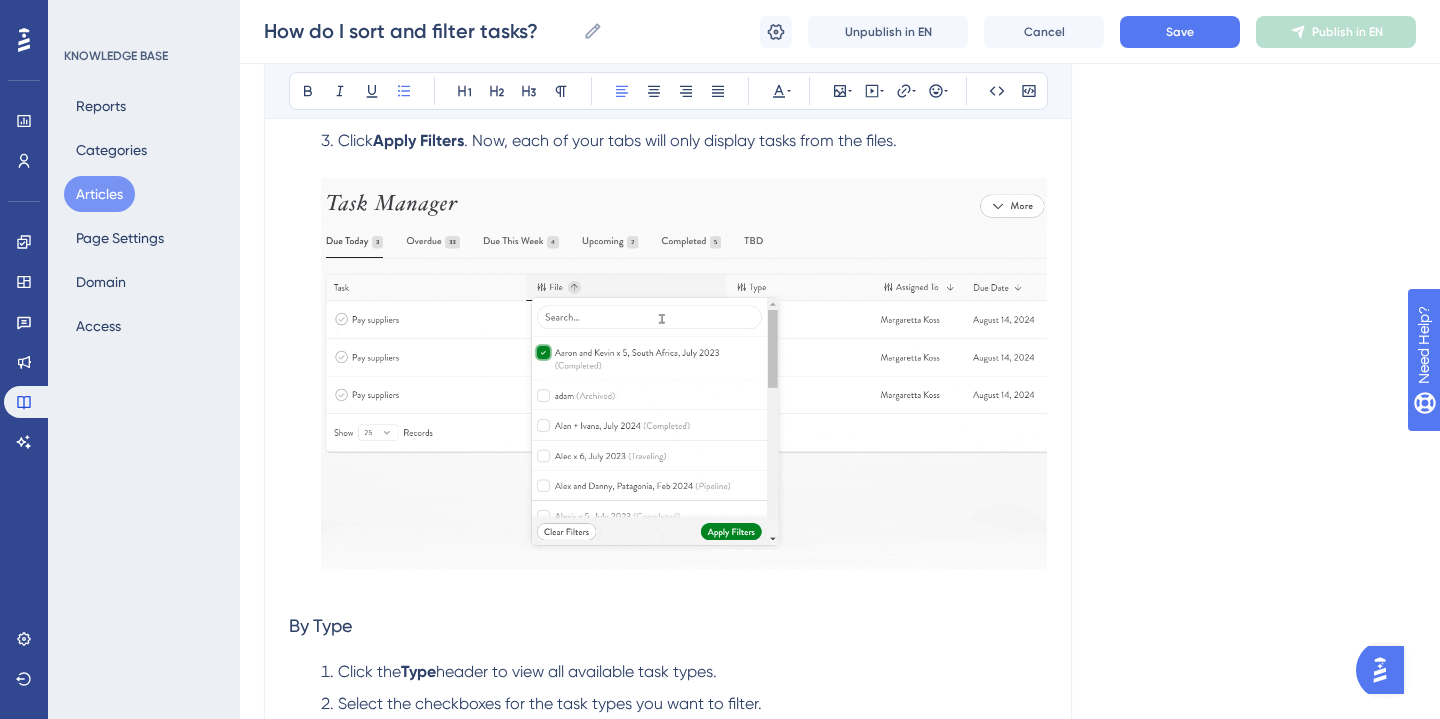 click on ". Now, each of your tabs will only display tasks from the files." at bounding box center (680, 140) 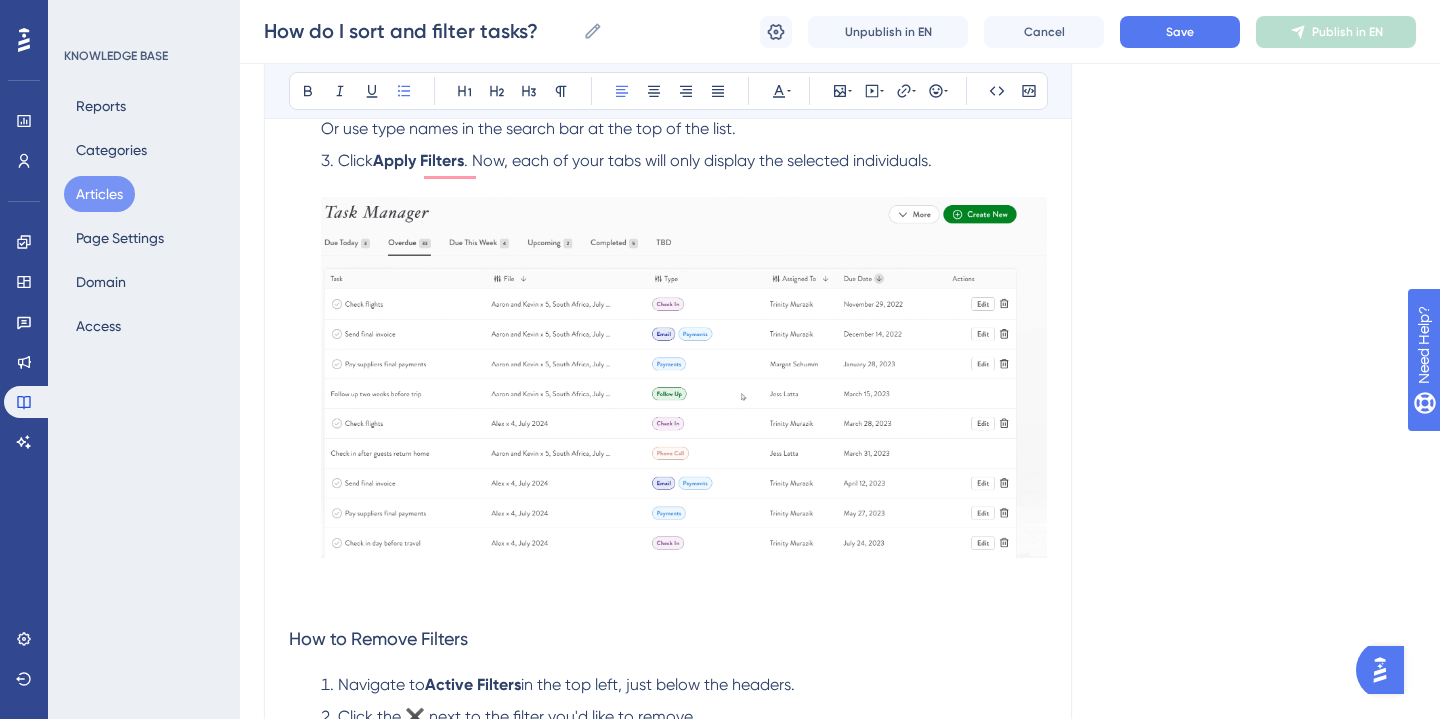 scroll, scrollTop: 2498, scrollLeft: 0, axis: vertical 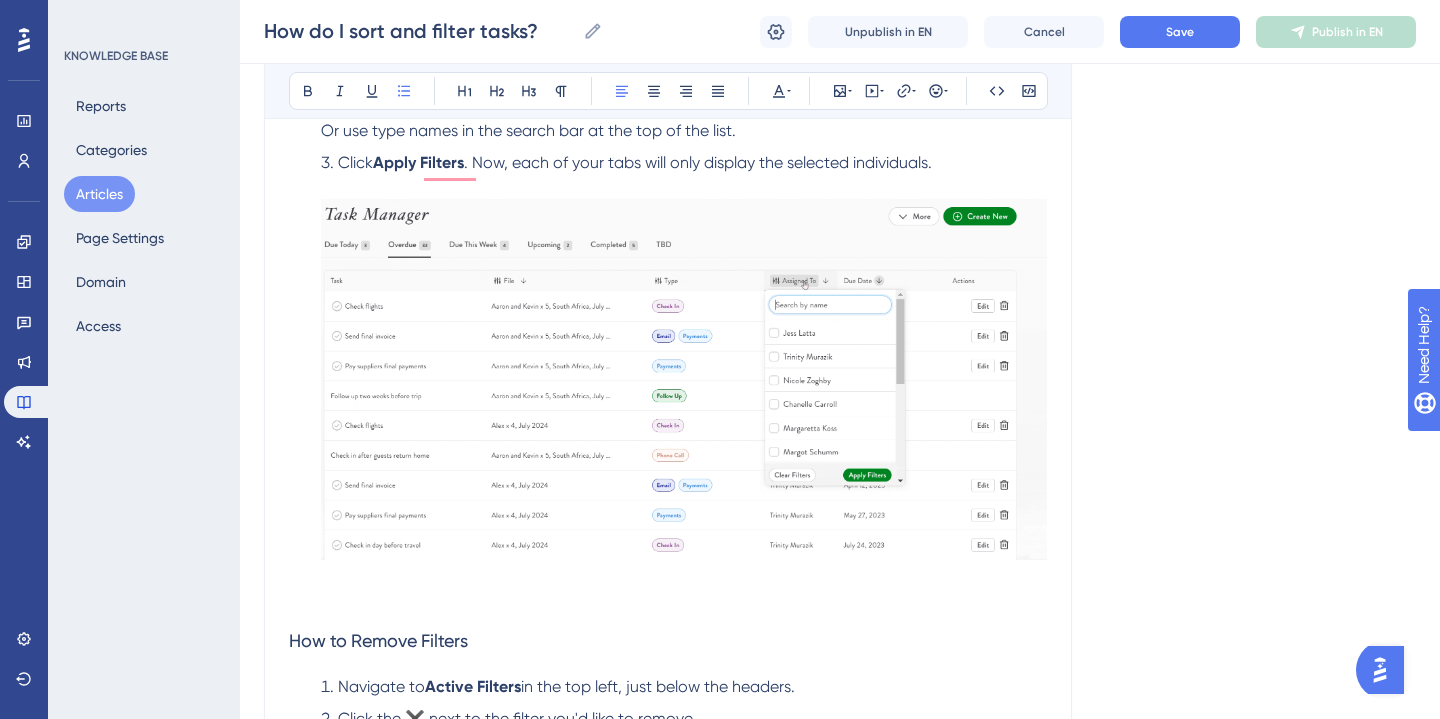 click on ". Now, each of your tabs will only display the selected individuals." at bounding box center (698, 162) 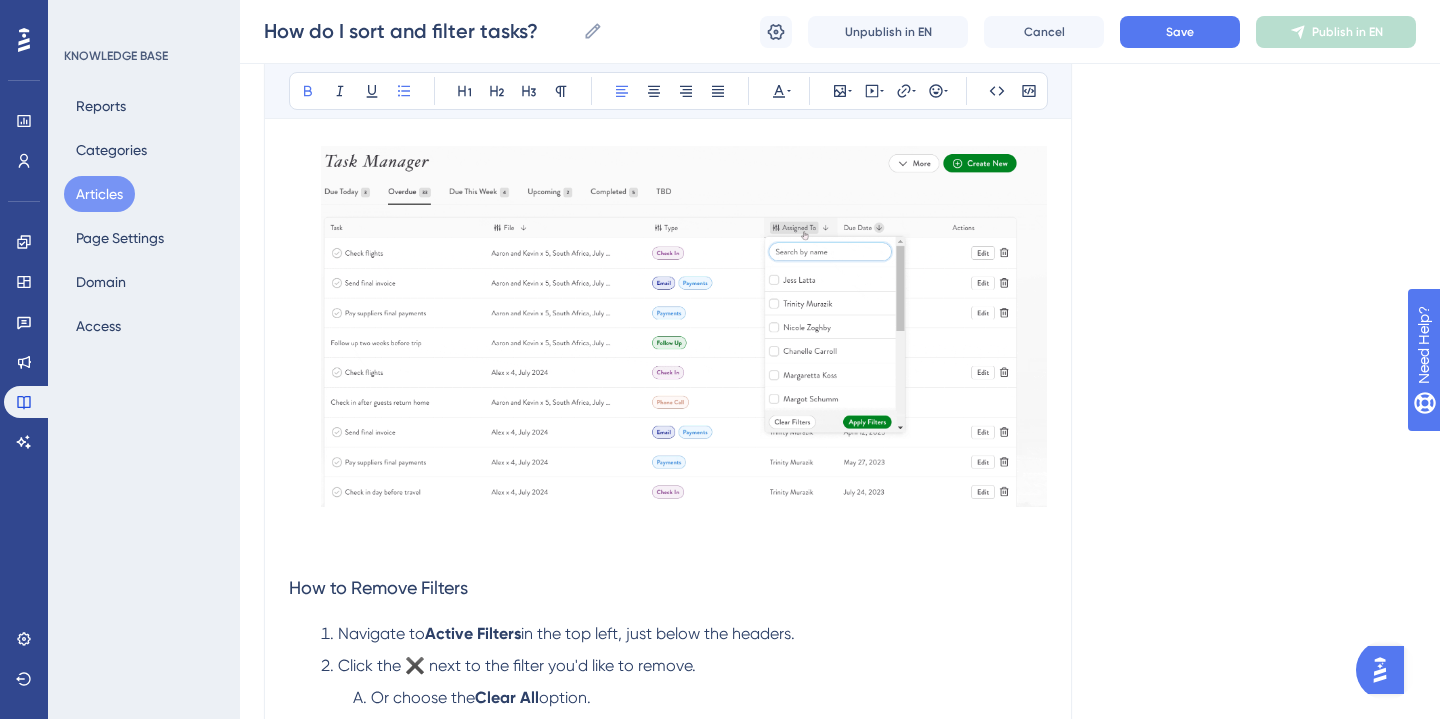 scroll, scrollTop: 2506, scrollLeft: 0, axis: vertical 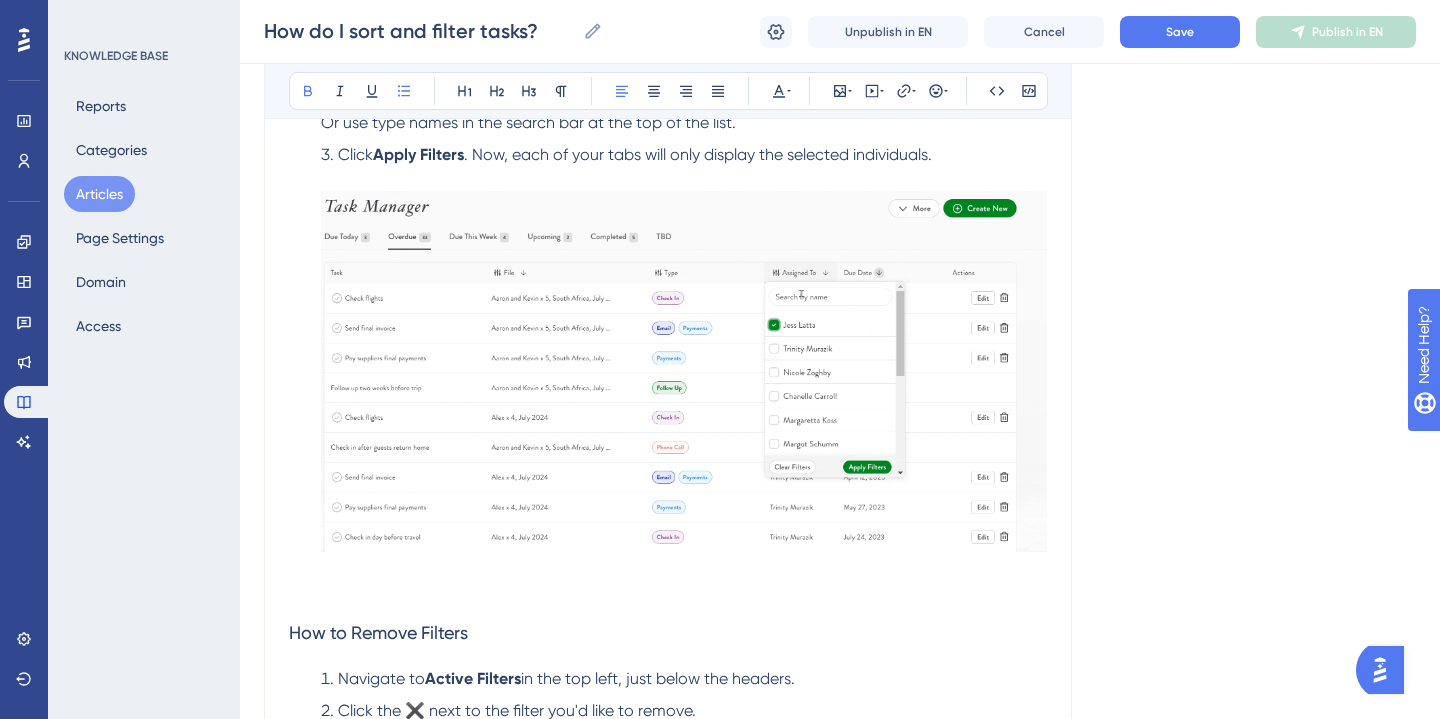 click on ". Now, each of your tabs will only display the selected individuals." at bounding box center (698, 154) 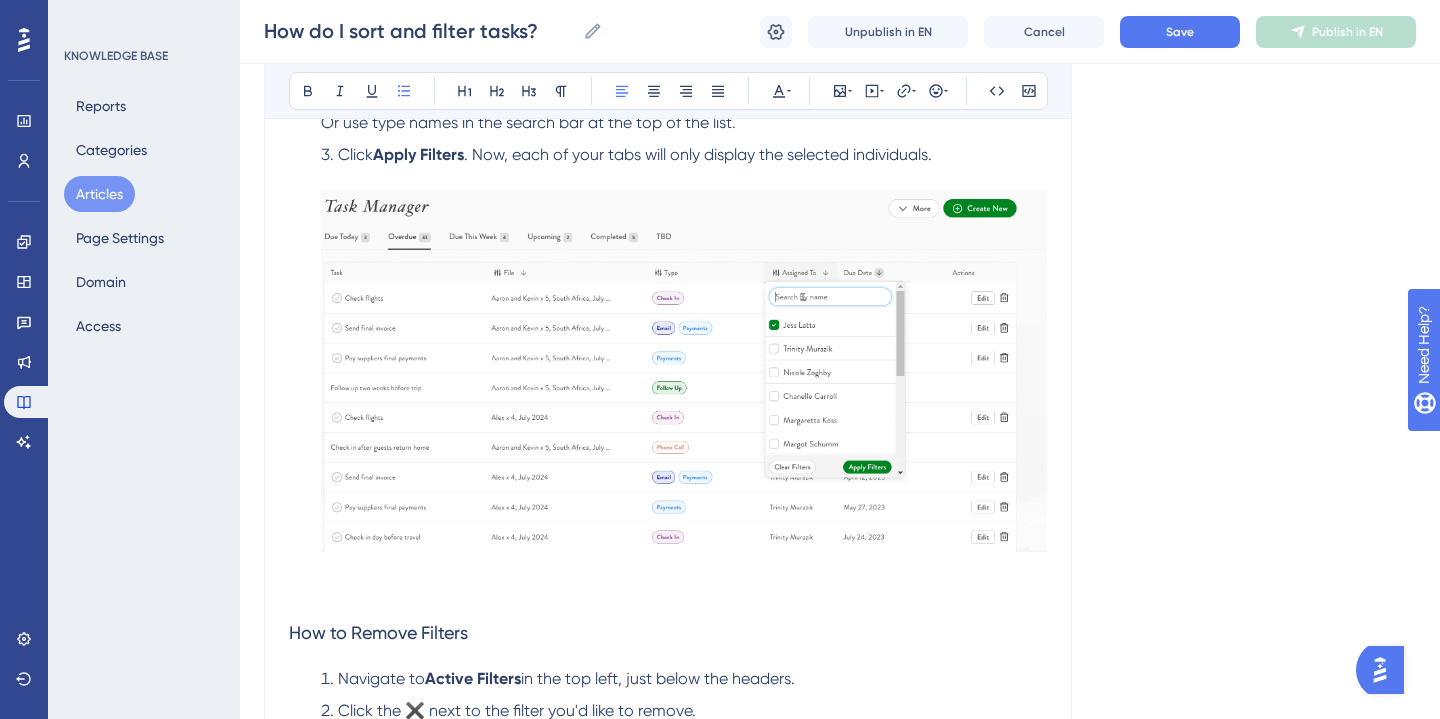 click on ". Now, each of your tabs will only display the selected individuals." at bounding box center [698, 154] 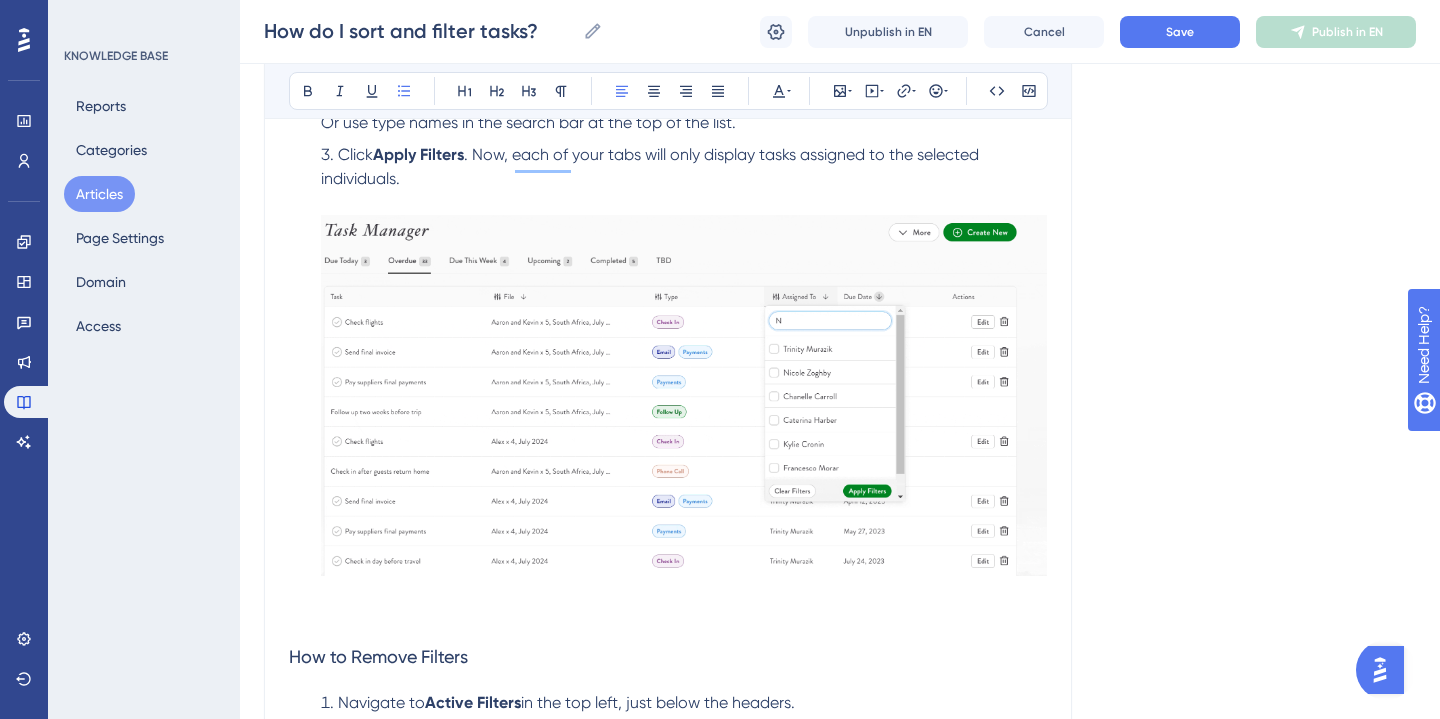 click on ". Now, each of your tabs will only display tasks assigned to the selected individuals." at bounding box center (652, 166) 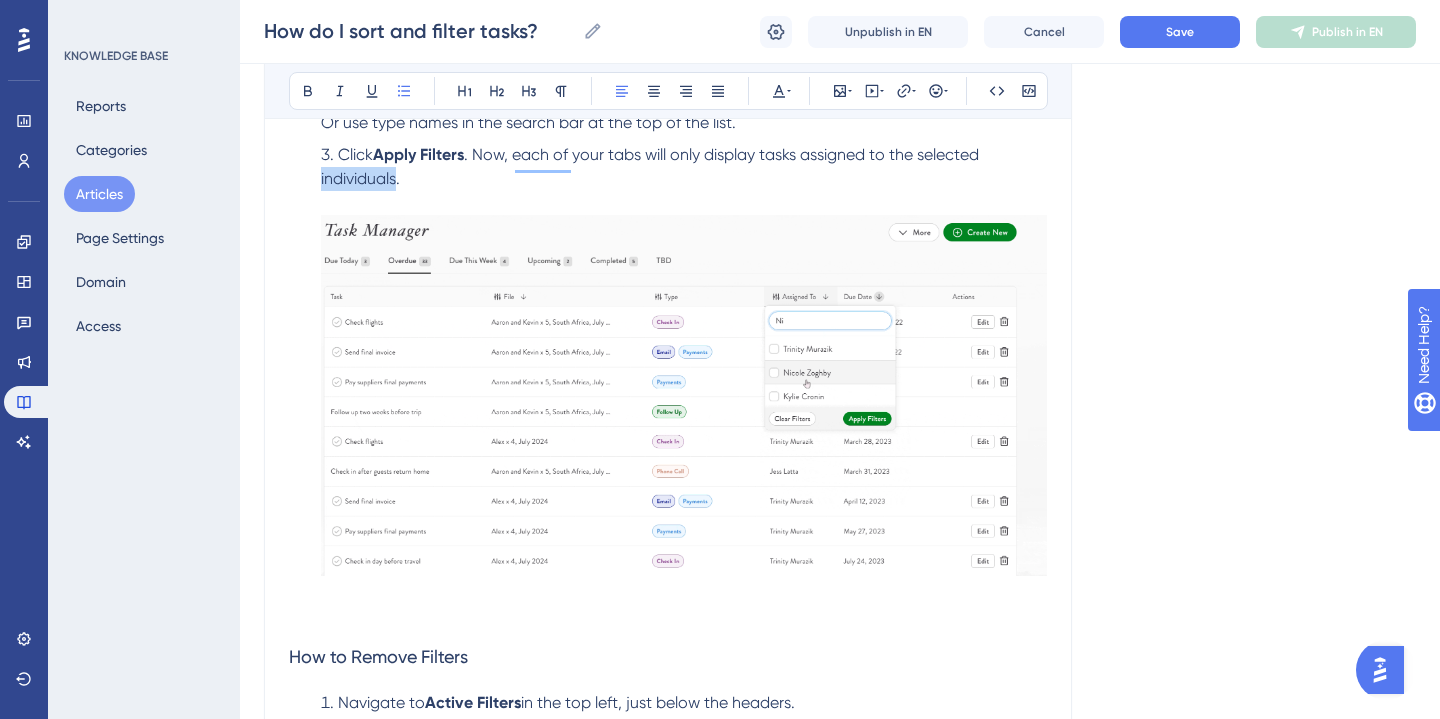 click on ". Now, each of your tabs will only display tasks assigned to the selected individuals." at bounding box center [652, 166] 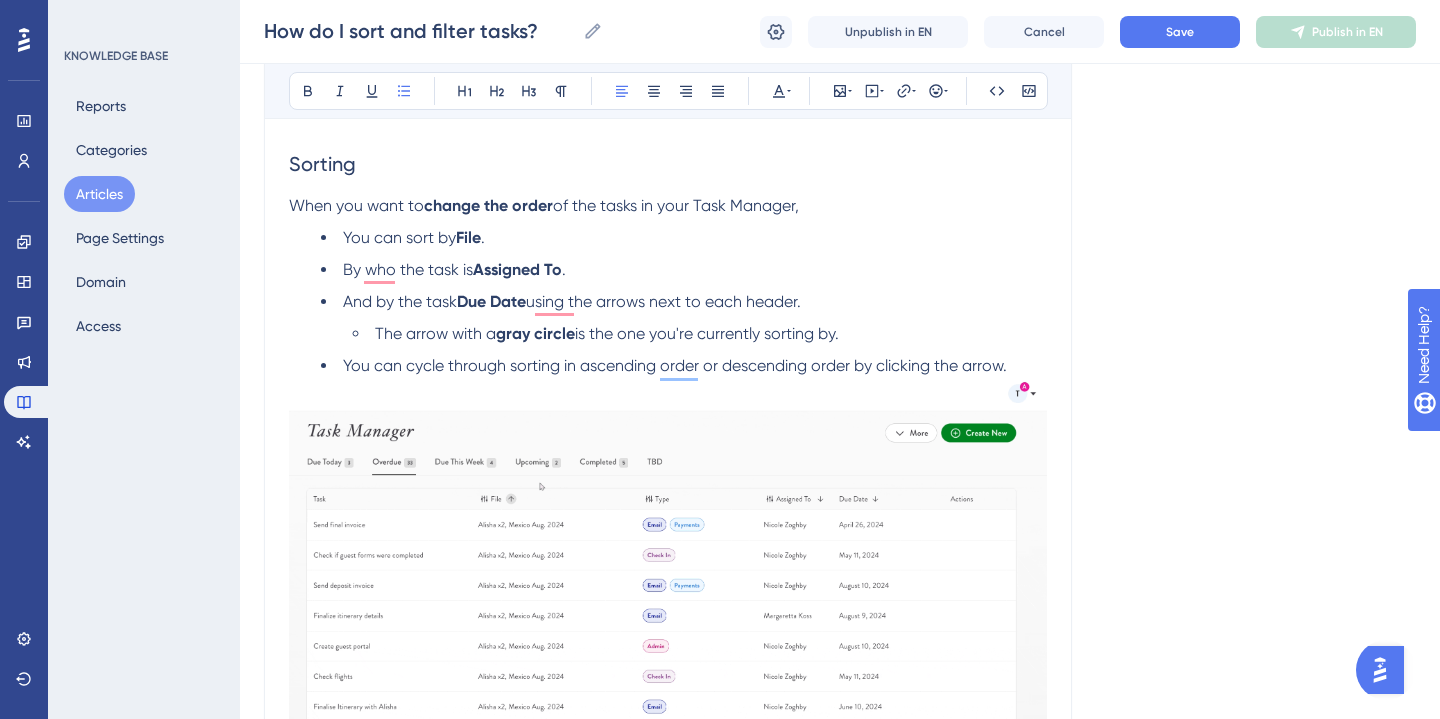 scroll, scrollTop: 391, scrollLeft: 0, axis: vertical 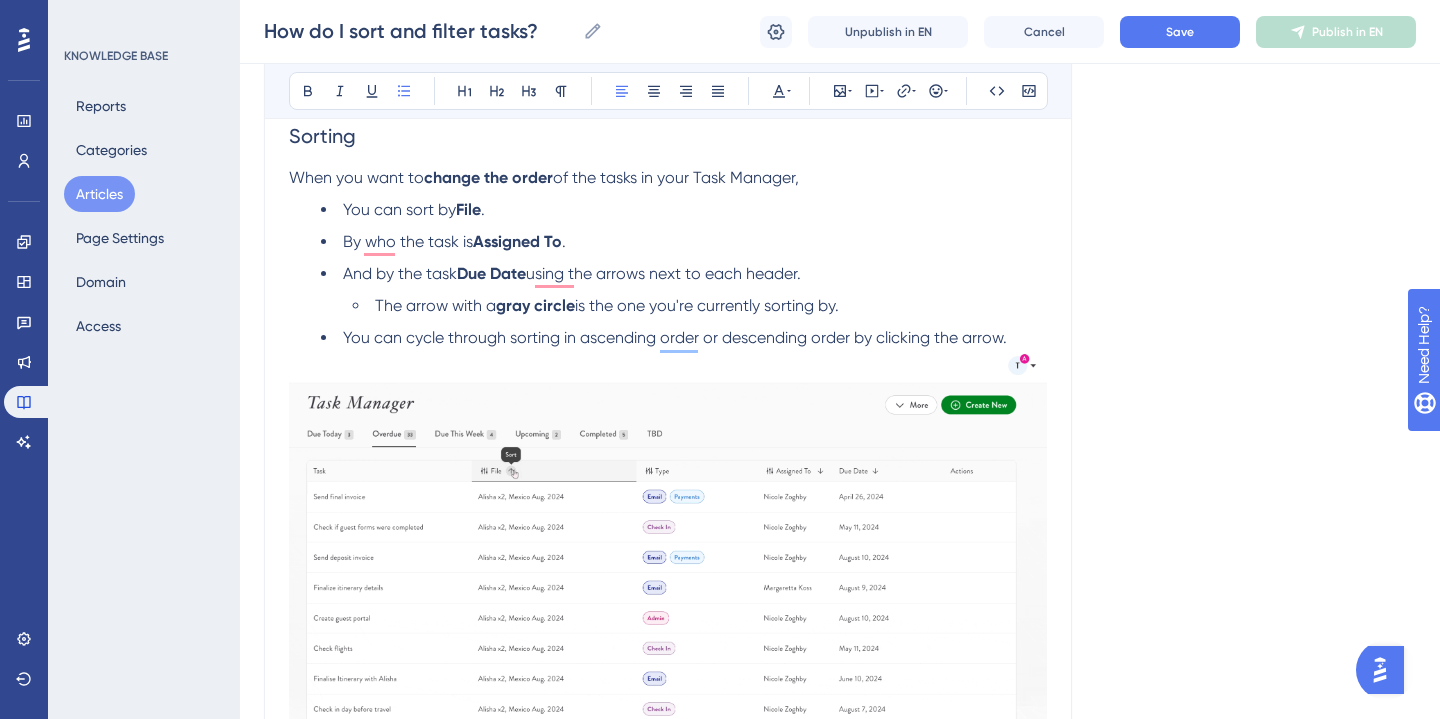 click on "When you want to  change the order  of the tasks in your Task Manager," at bounding box center (668, 178) 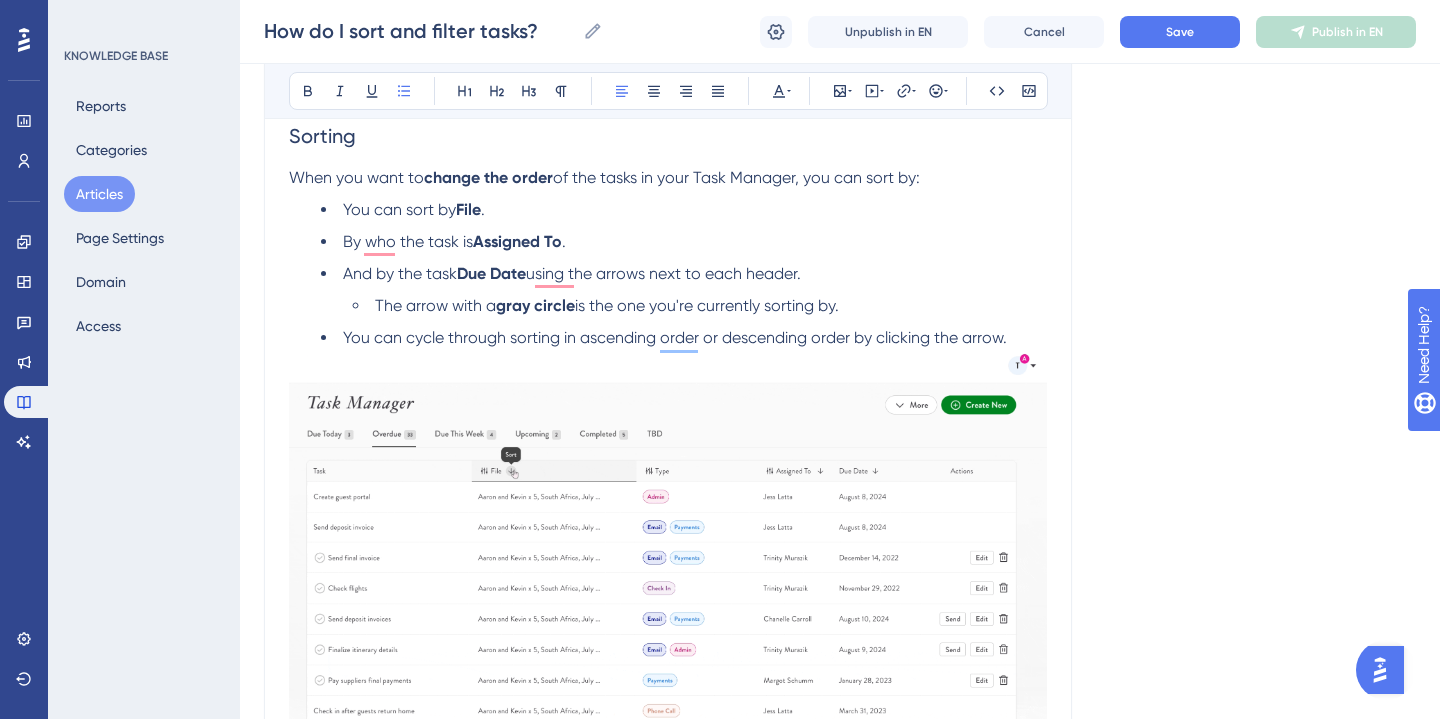drag, startPoint x: 457, startPoint y: 213, endPoint x: 346, endPoint y: 214, distance: 111.0045 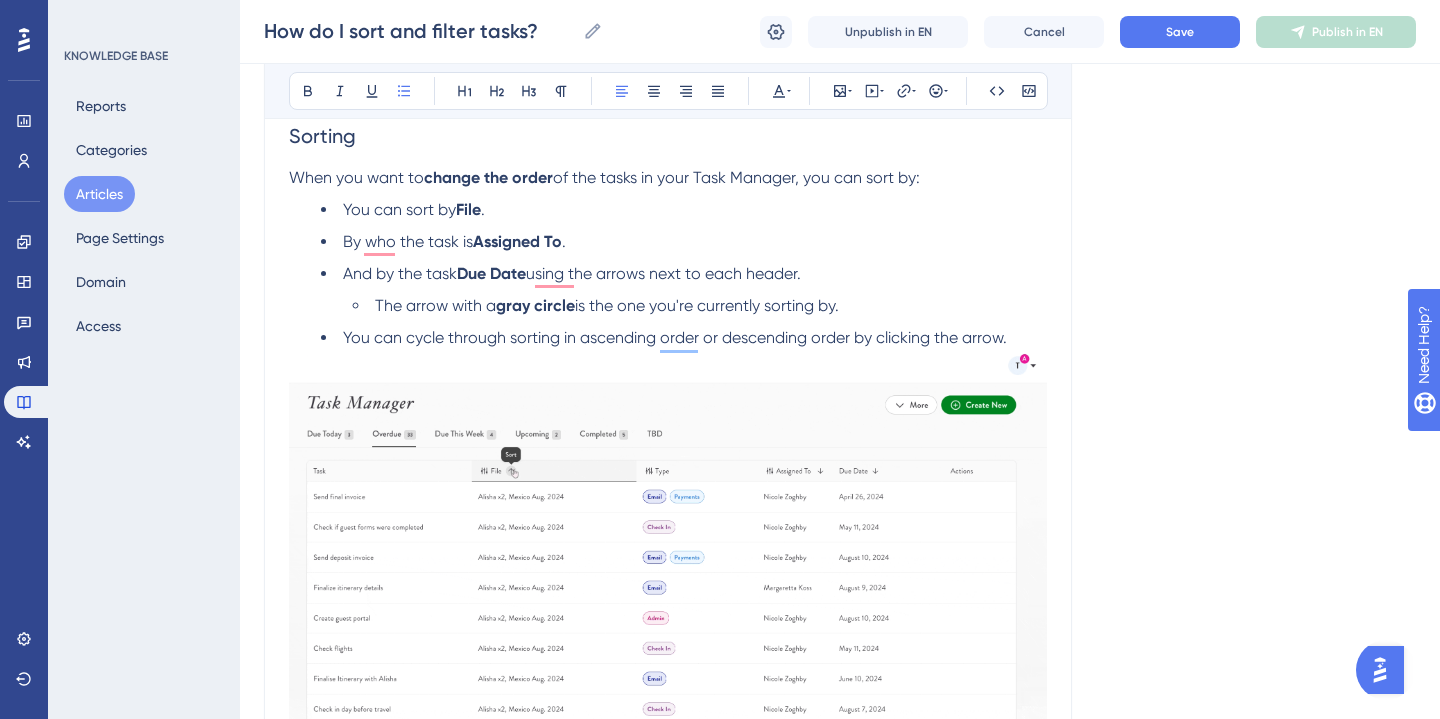 click on "You can sort by" at bounding box center [399, 209] 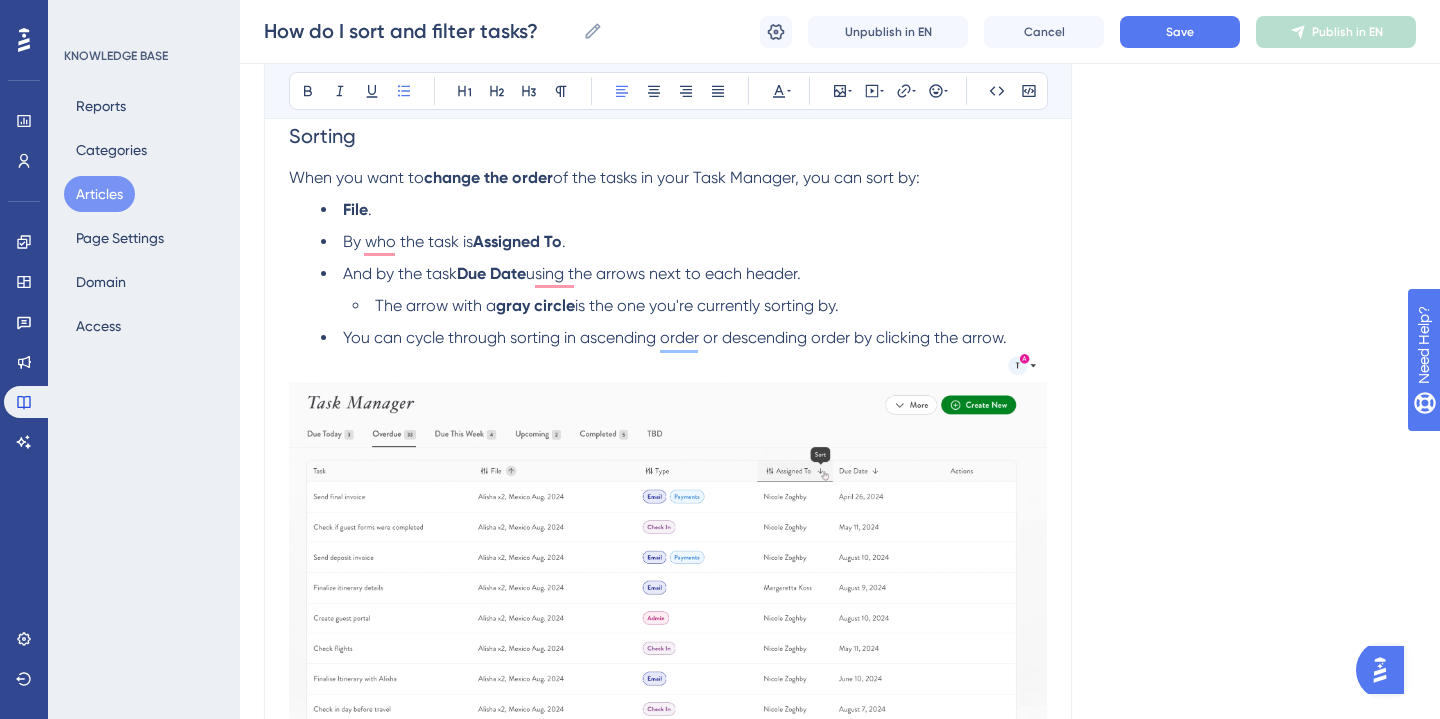 click on "By who the task is  Assigned To ." at bounding box center [684, 242] 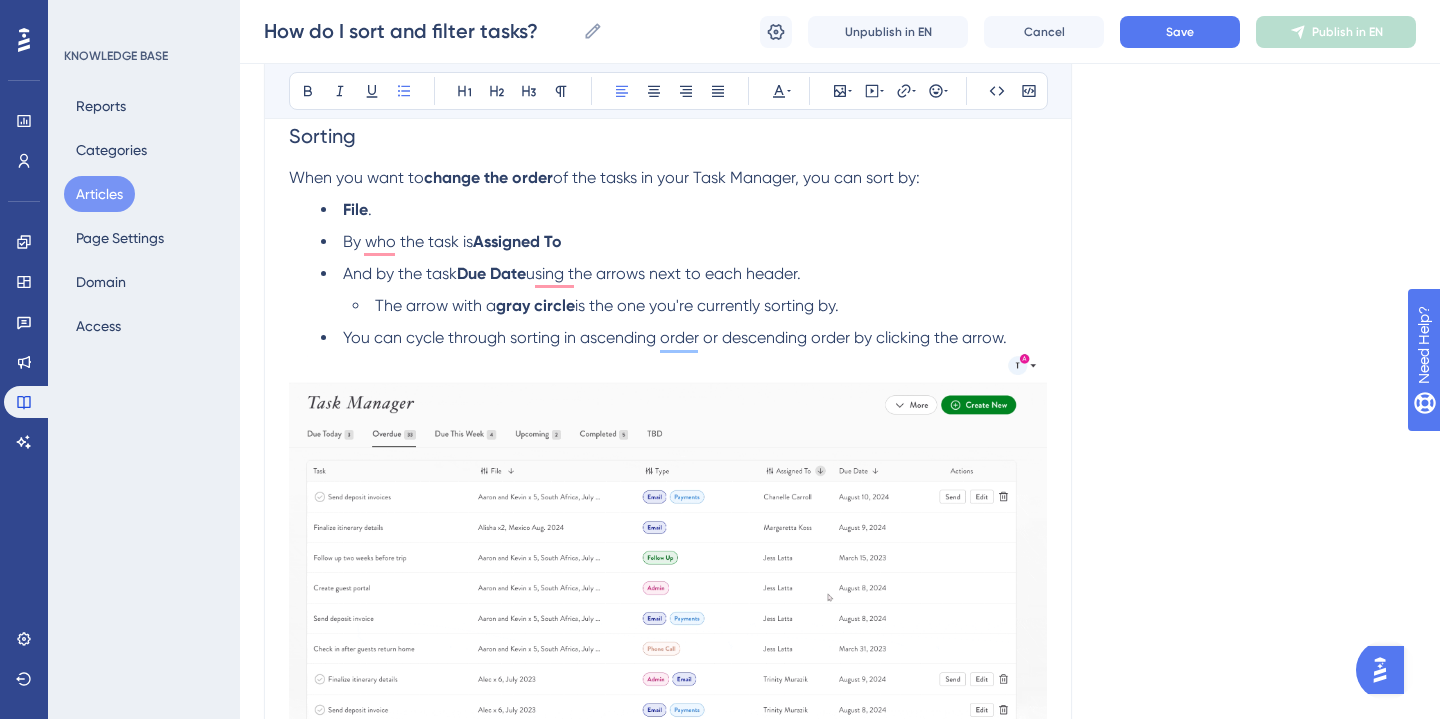 click on "File ." at bounding box center [684, 210] 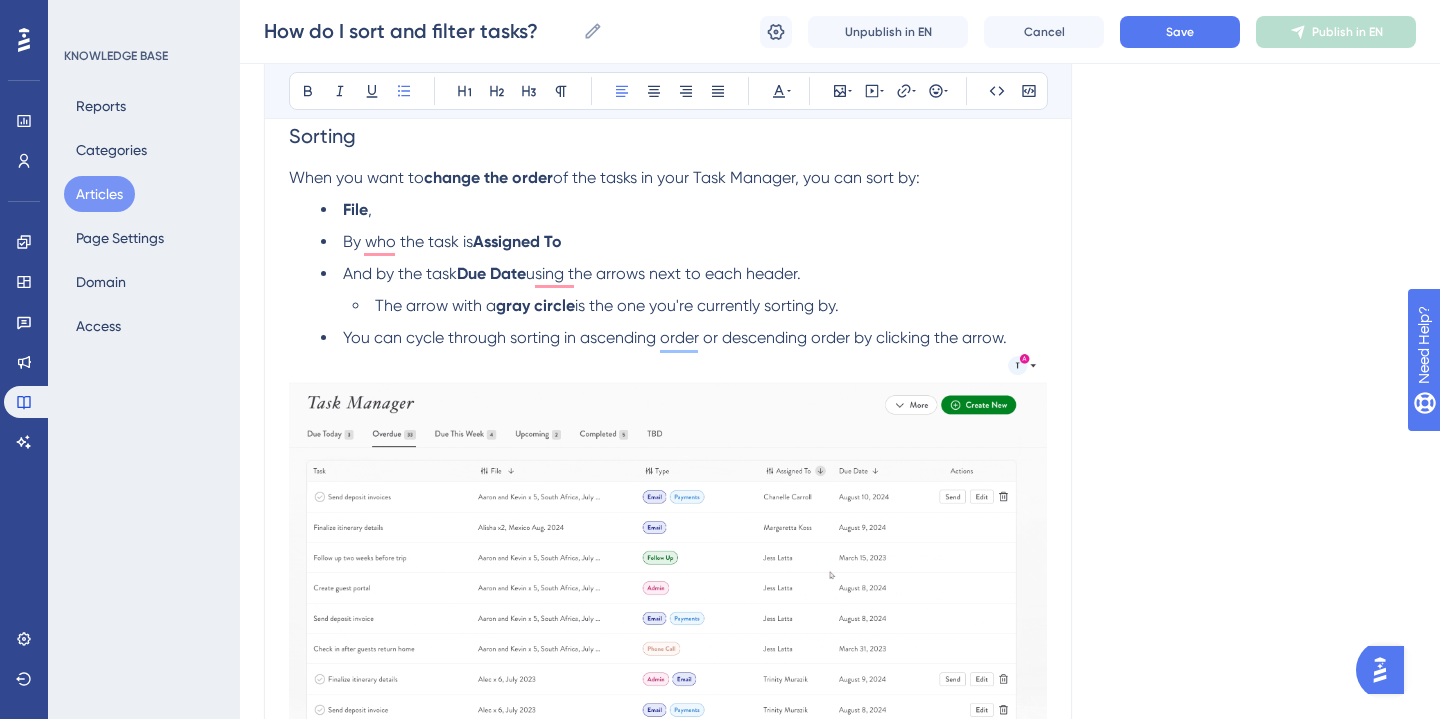 click on "By who the task is  Assigned To" at bounding box center [684, 242] 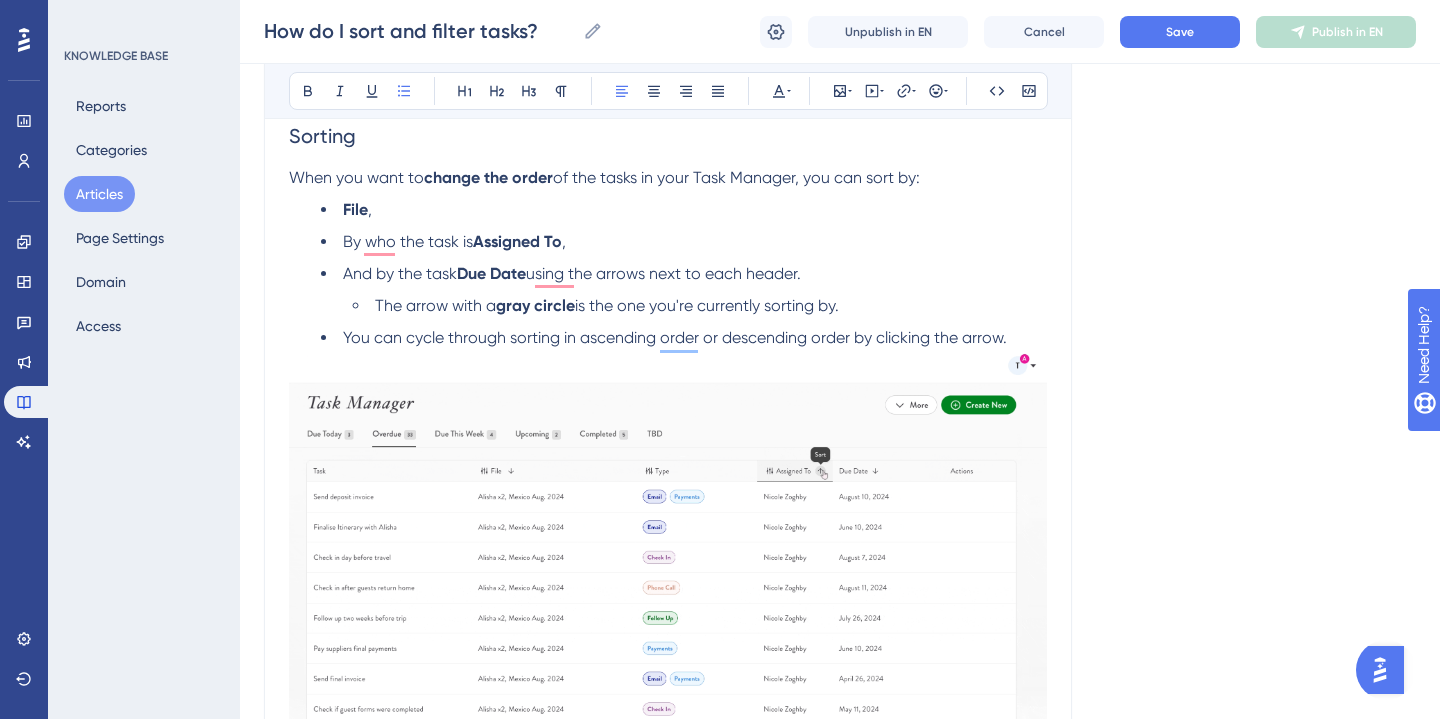 click on "And by the task" at bounding box center [400, 273] 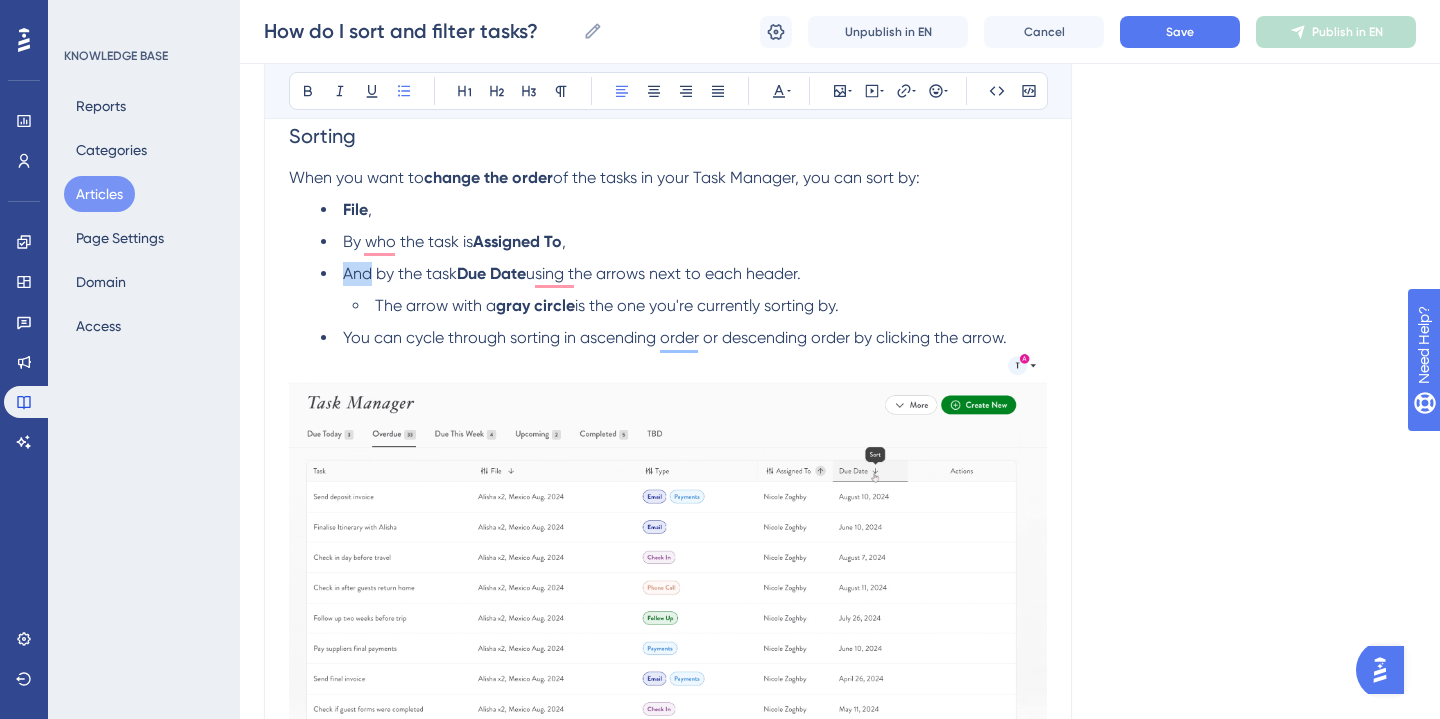 click on "And by the task" at bounding box center (400, 273) 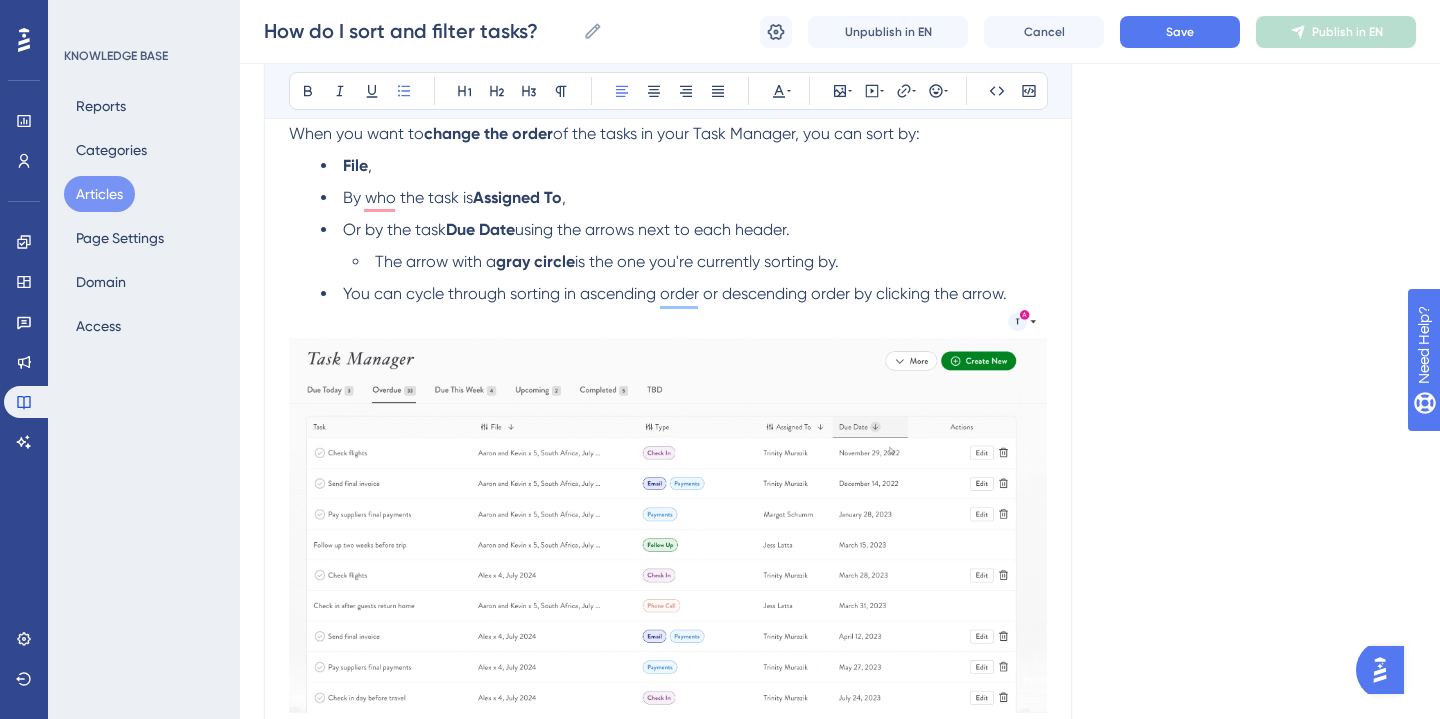 scroll, scrollTop: 442, scrollLeft: 0, axis: vertical 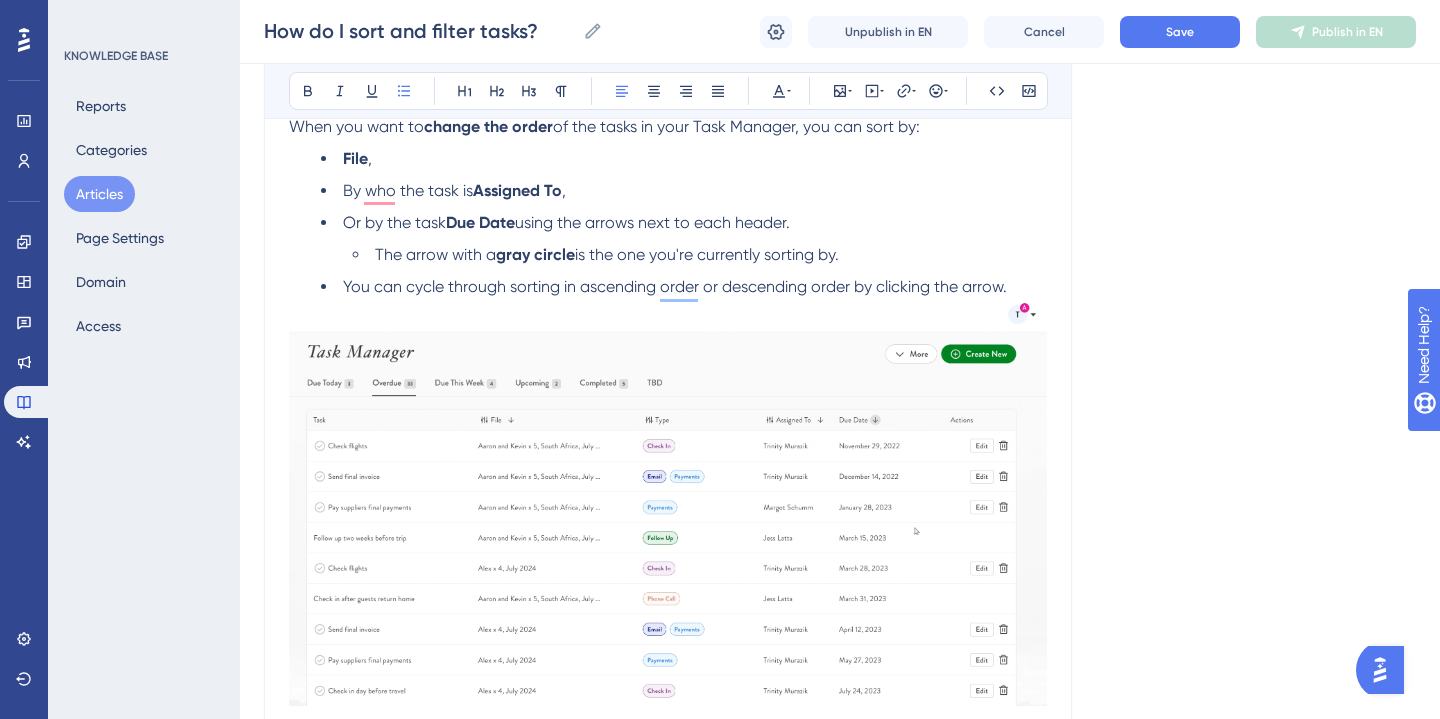 click on "Due Date" at bounding box center (480, 222) 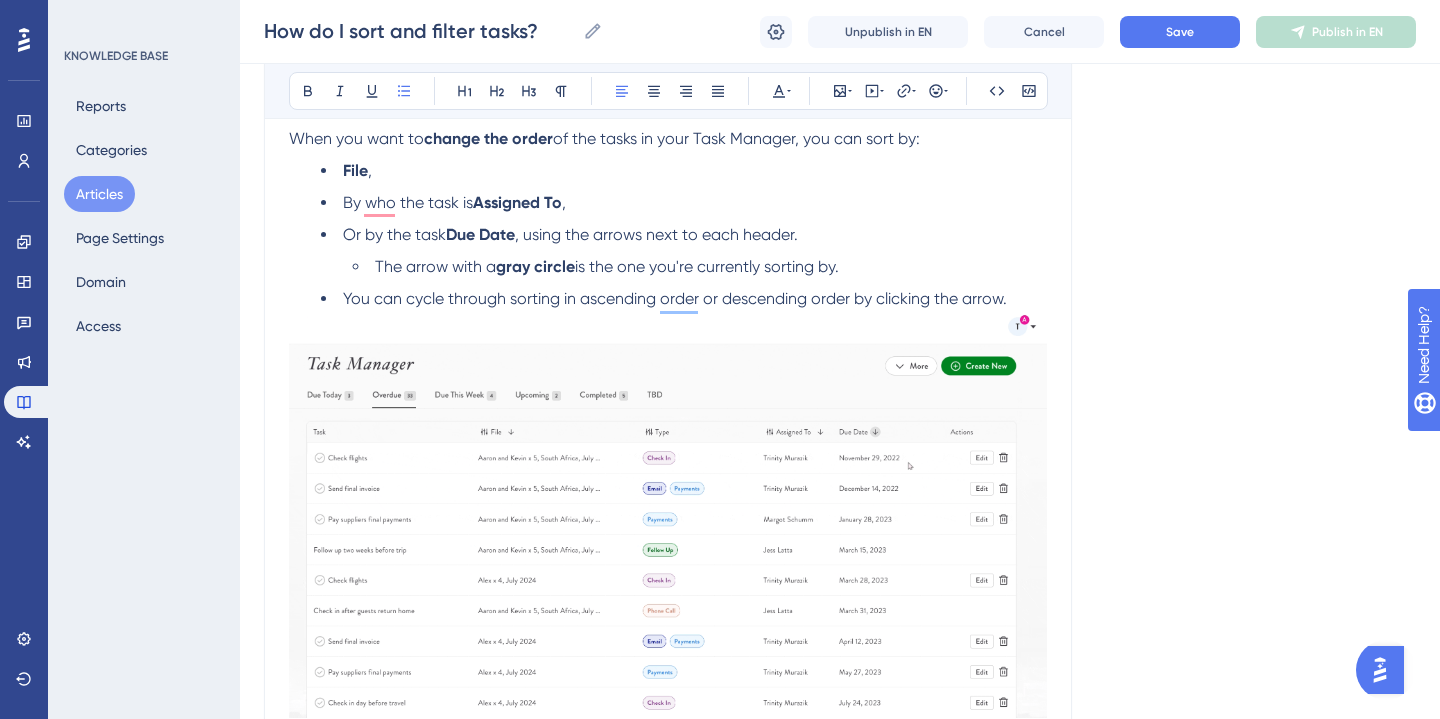 scroll, scrollTop: 414, scrollLeft: 0, axis: vertical 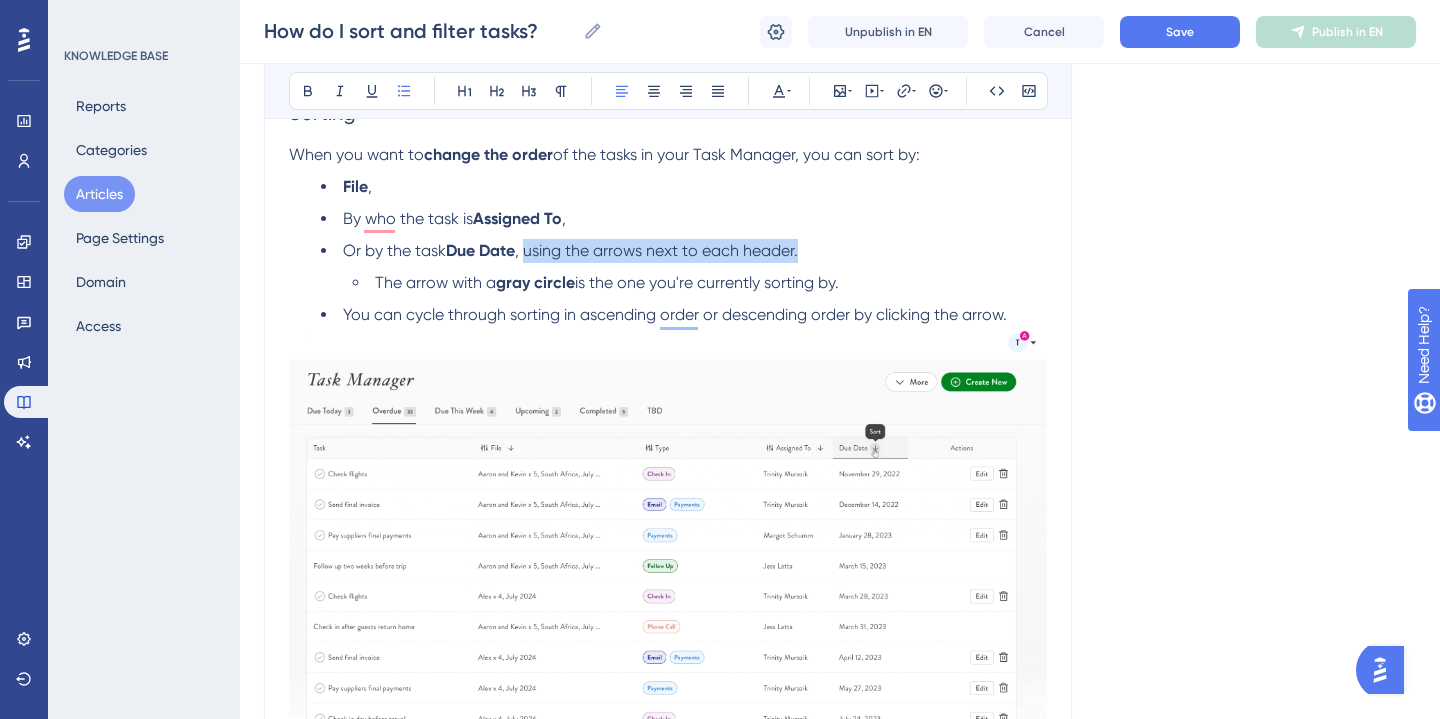 drag, startPoint x: 530, startPoint y: 257, endPoint x: 839, endPoint y: 255, distance: 309.00647 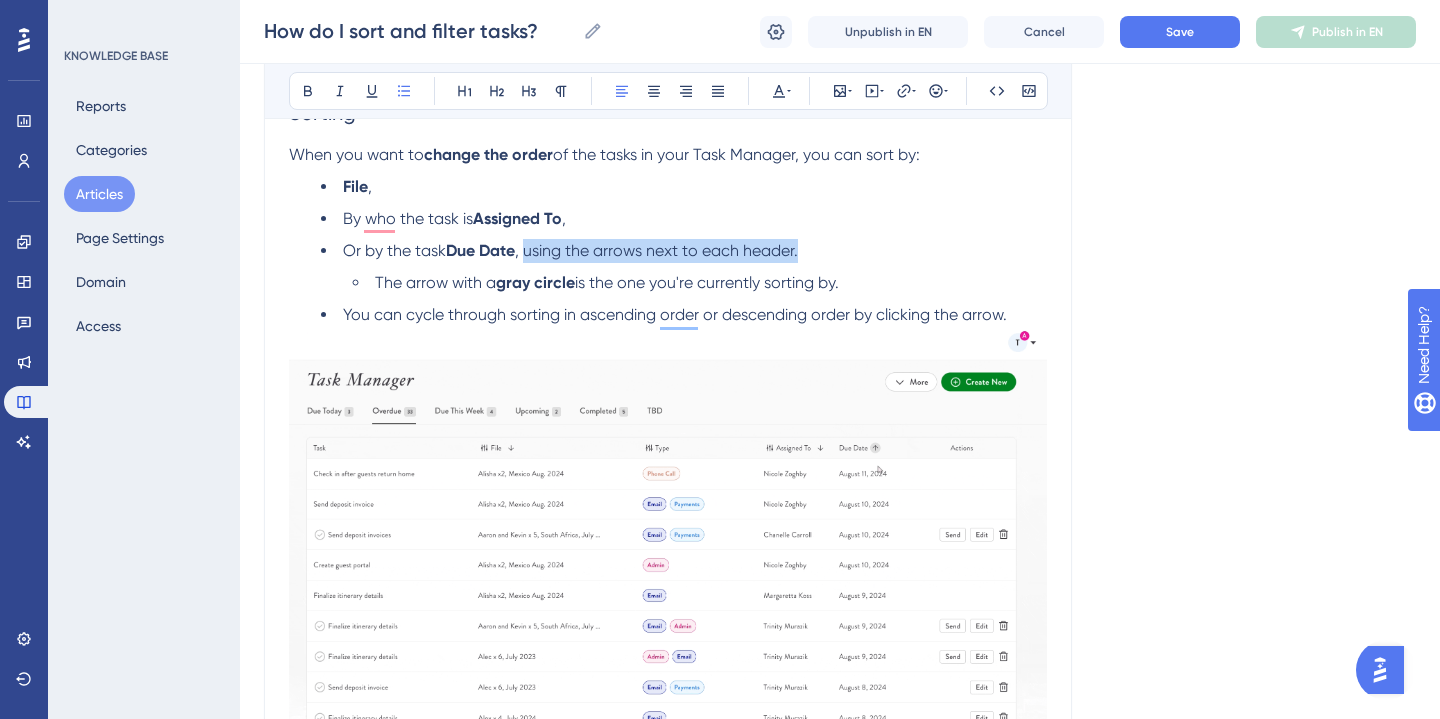 click on "Or by the task  Due Date ,   using the arrows next to each header." at bounding box center (684, 251) 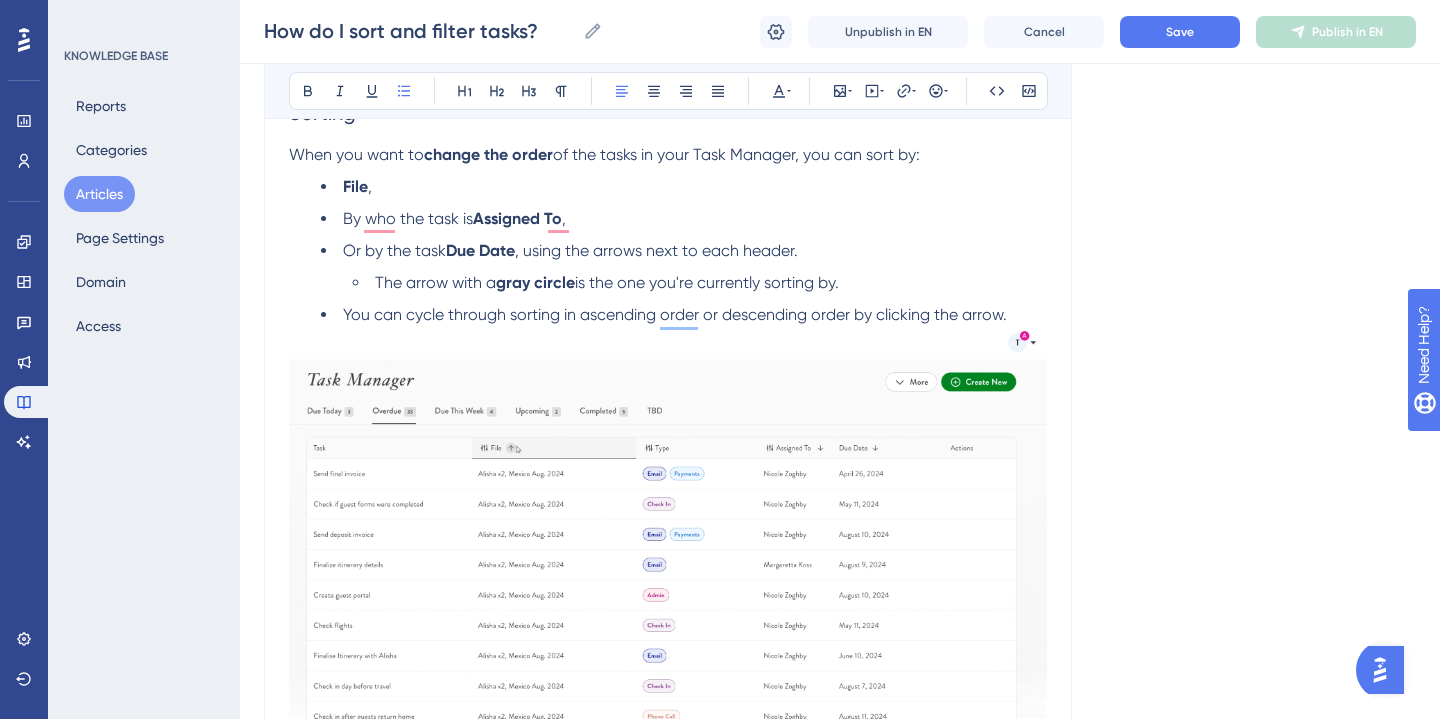 click on "of the tasks in your Task Manager, you can sort by:" at bounding box center [736, 154] 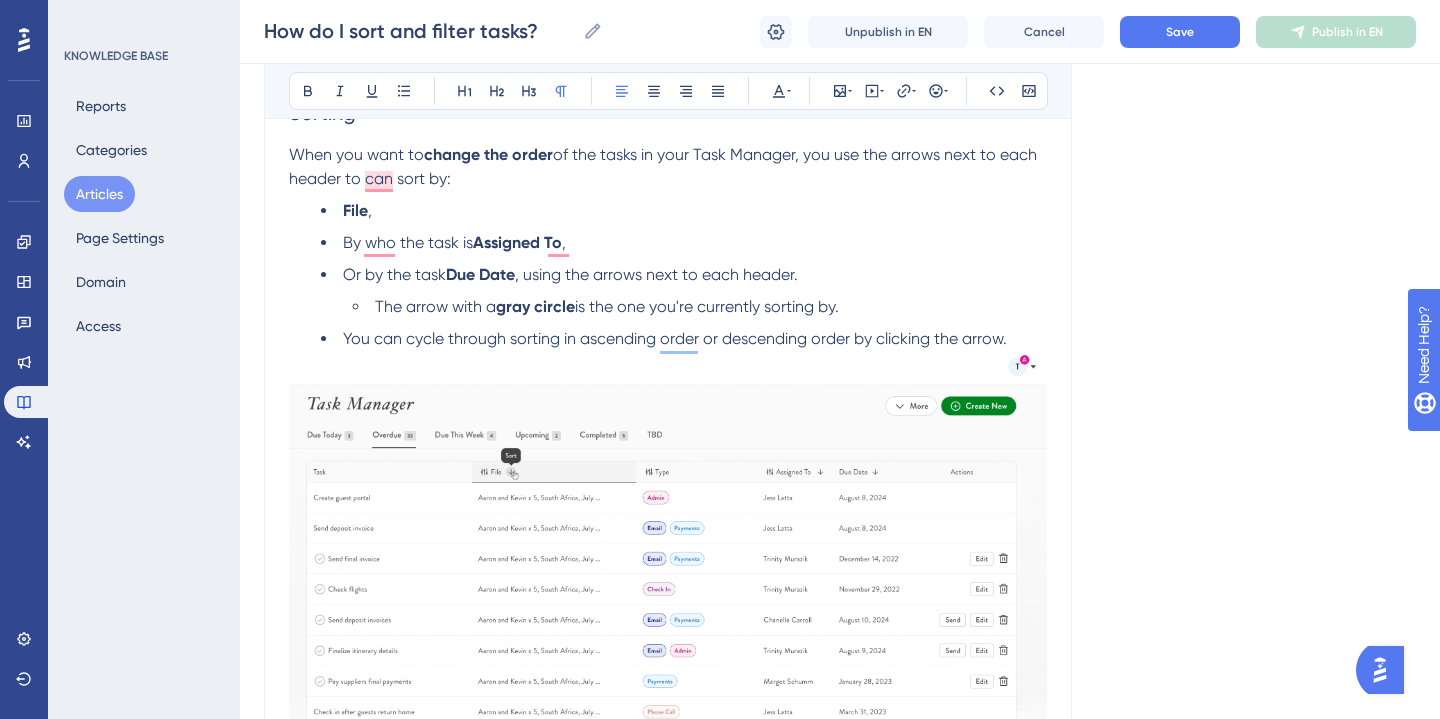 click on "of the tasks in your Task Manager, you use the arrows next to each header to can sort by:" at bounding box center (665, 166) 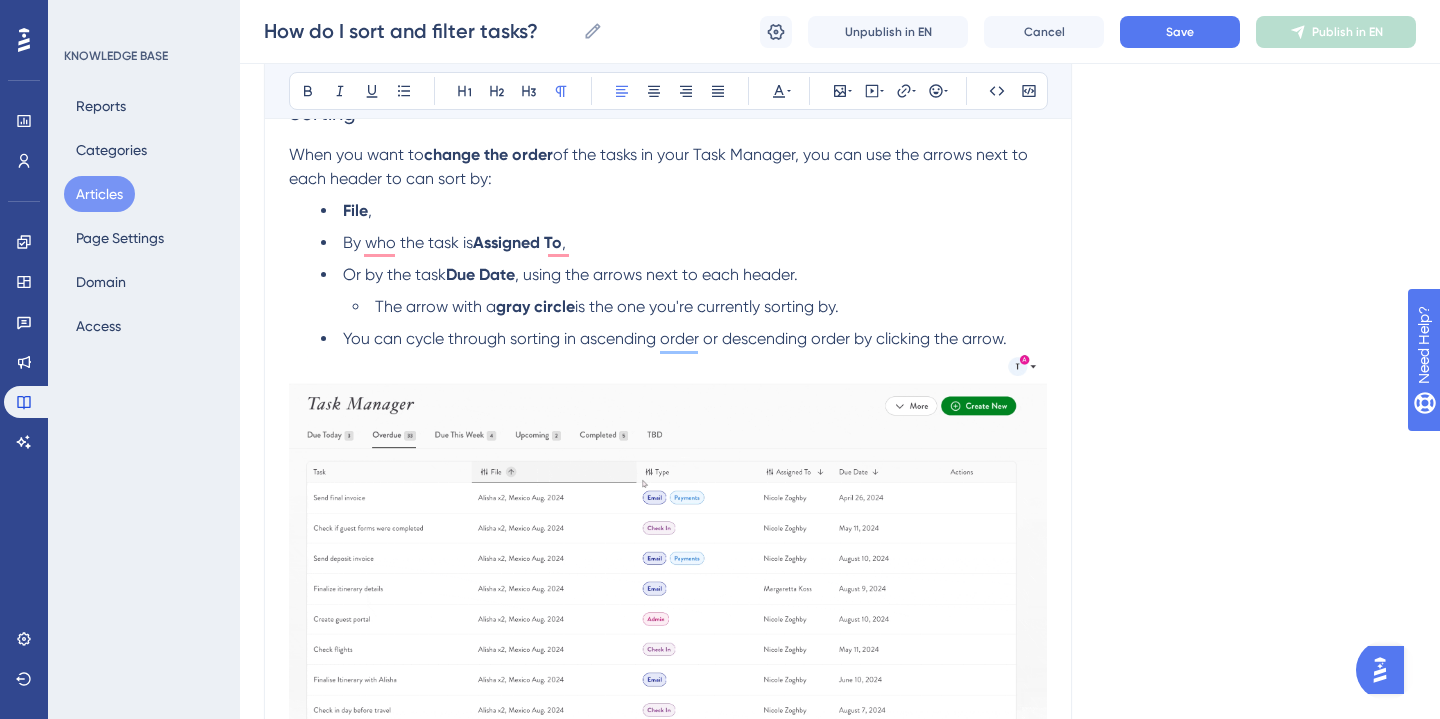 click on "of the tasks in your Task Manager, you can use the arrows next to each header to can sort by:" at bounding box center [660, 166] 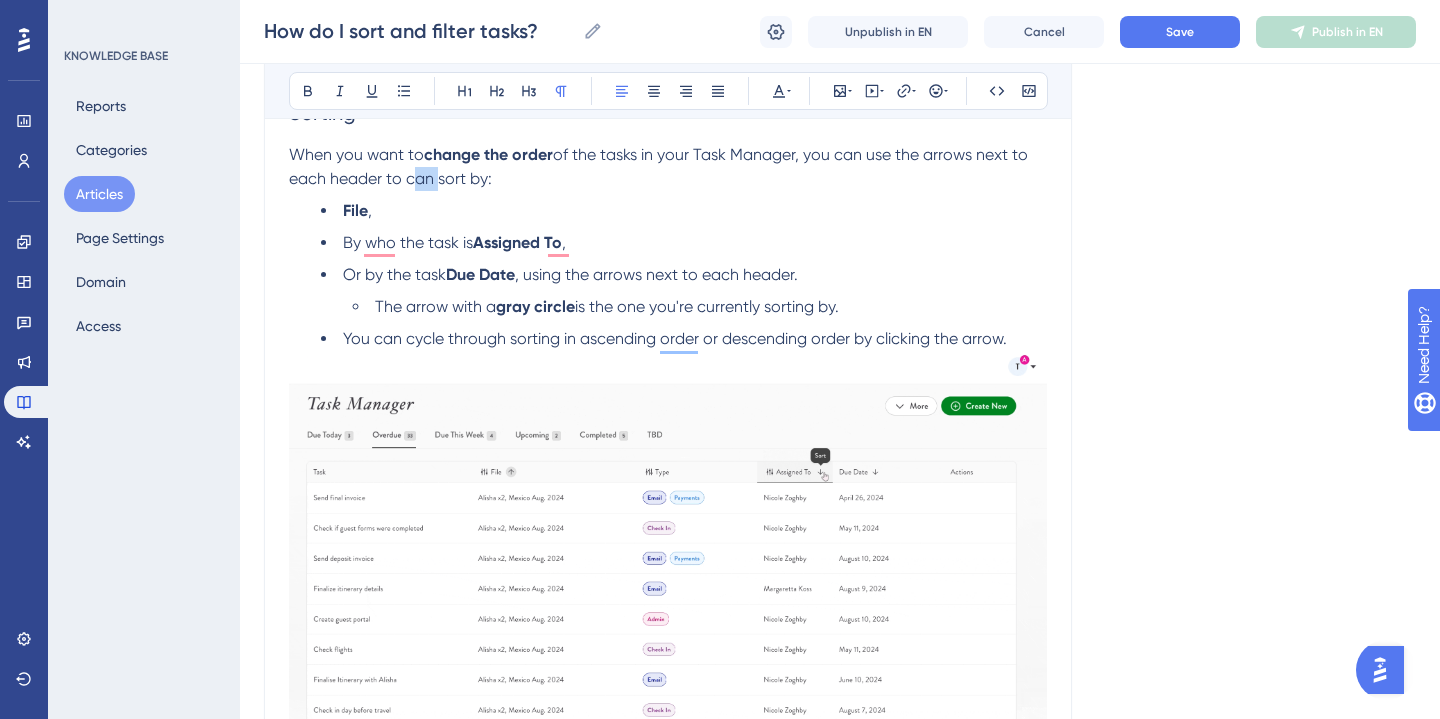 click on "of the tasks in your Task Manager, you can use the arrows next to each header to can sort by:" at bounding box center (660, 166) 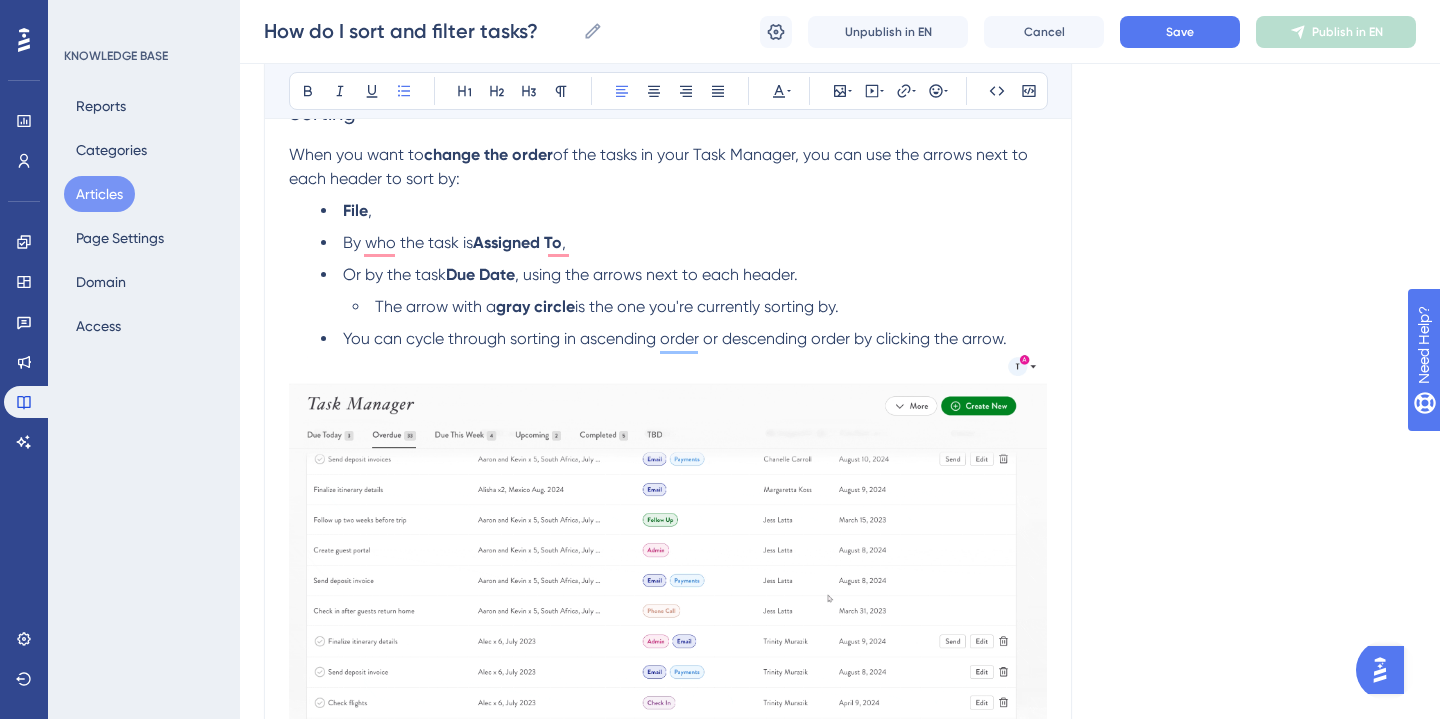 click on "File , By who the task is  Assigned To , Or by the task  Due Date ,   using the arrows next to each header. The arrow with a  gray circle  is the one you're currently sorting by. You can cycle through sorting in ascending order or descending order by clicking the arrow." at bounding box center (668, 275) 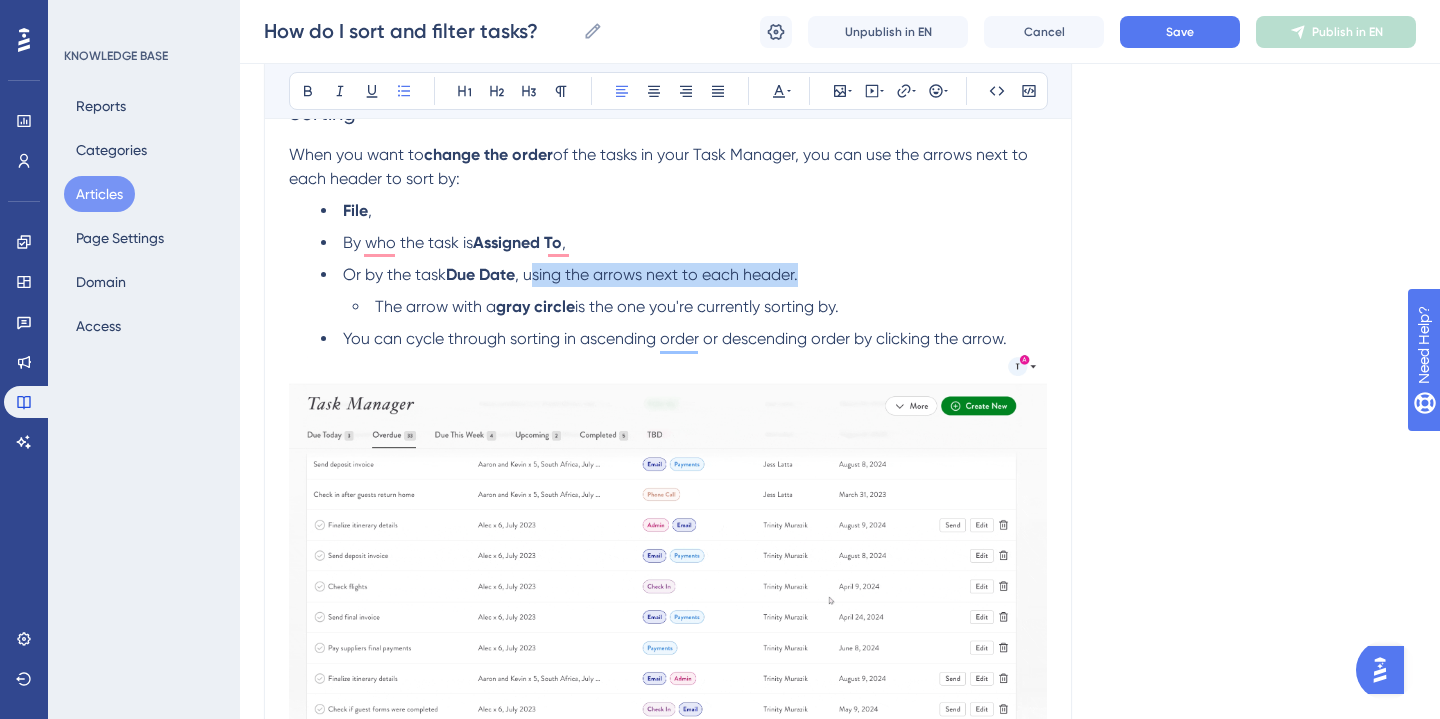 drag, startPoint x: 533, startPoint y: 282, endPoint x: 856, endPoint y: 286, distance: 323.02478 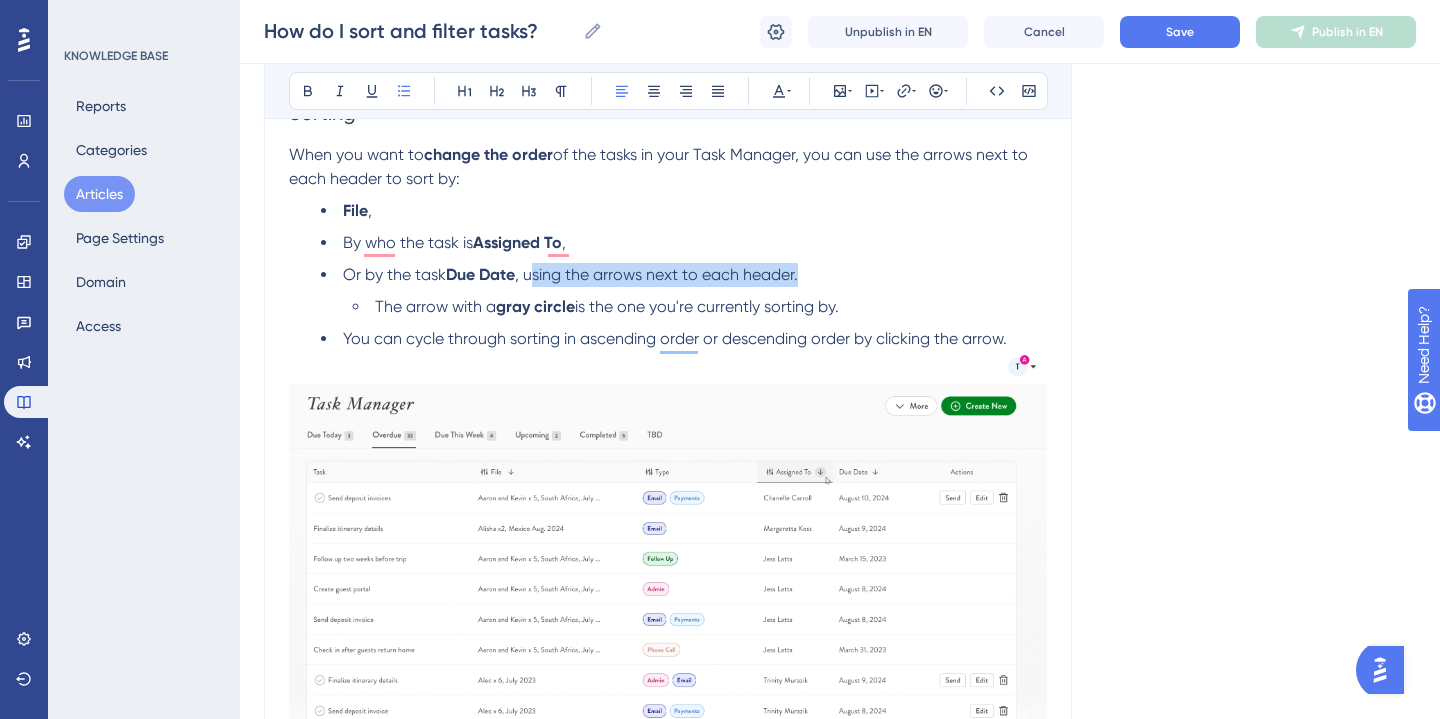 click on "Or by the task  Due Date ,   using the arrows next to each header." at bounding box center [684, 275] 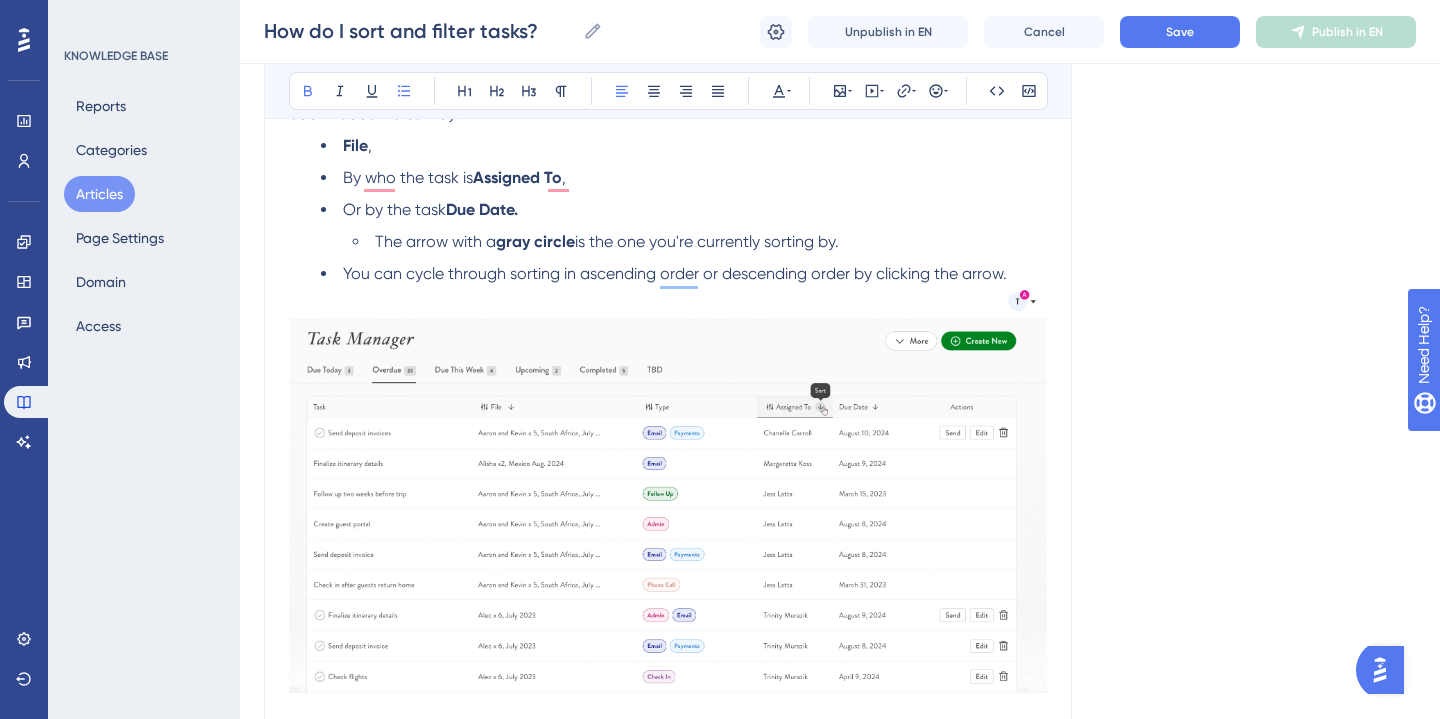 scroll, scrollTop: 475, scrollLeft: 0, axis: vertical 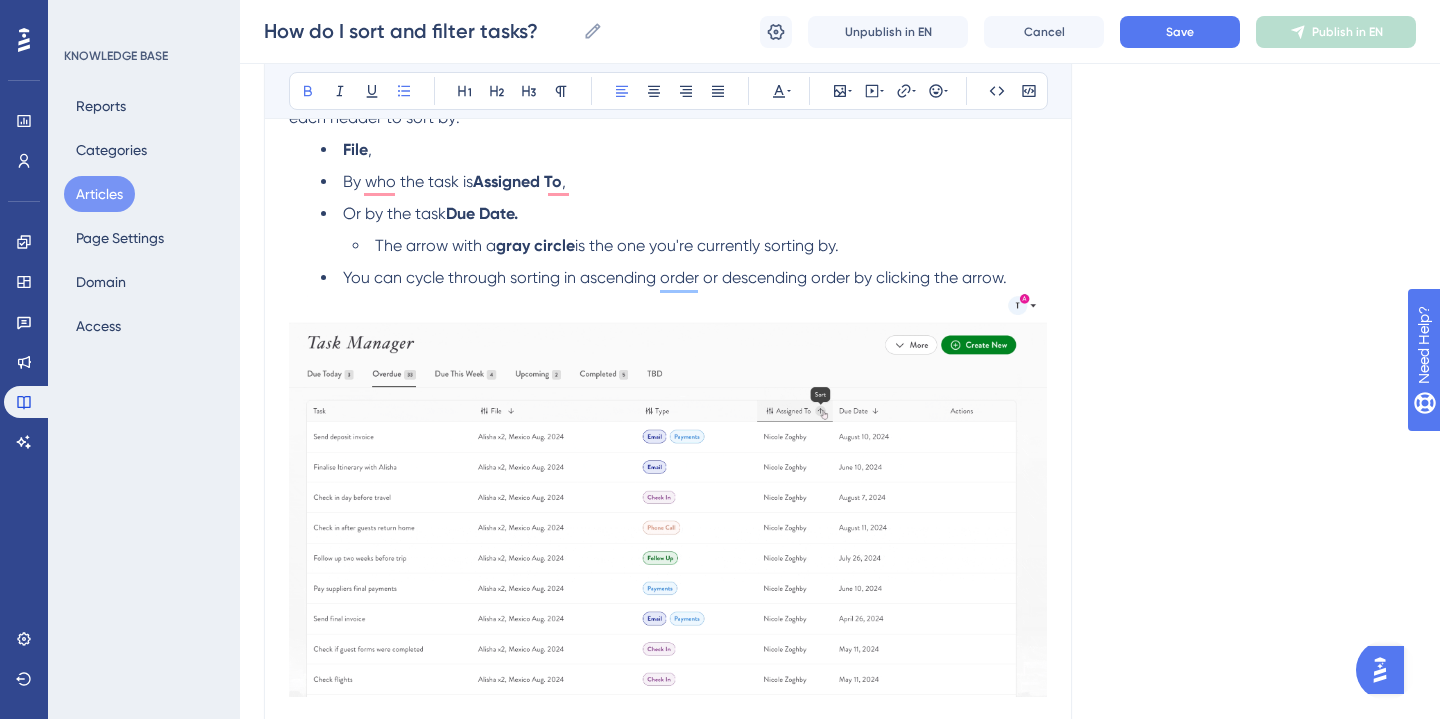click on "You can cycle through sorting in ascending order or descending order by clicking the arrow." at bounding box center (675, 277) 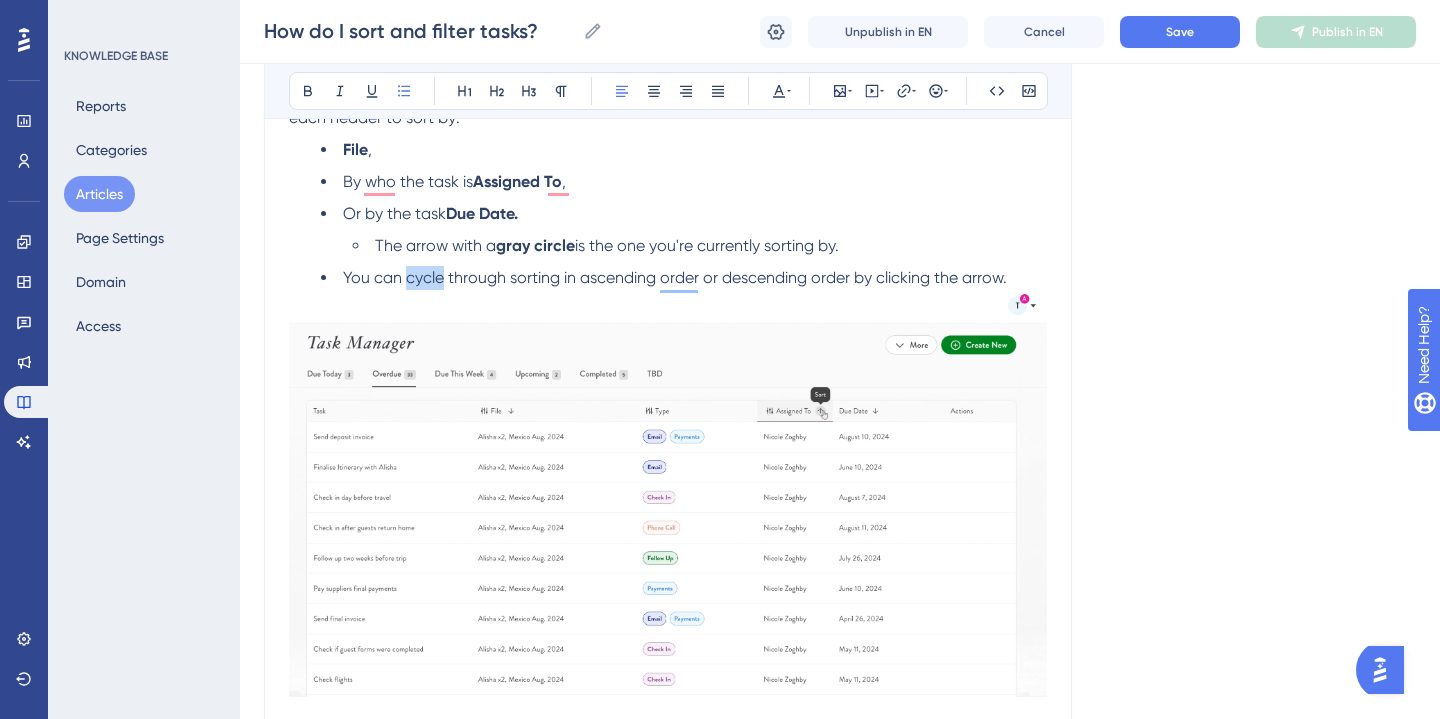click on "You can cycle through sorting in ascending order or descending order by clicking the arrow." at bounding box center (675, 277) 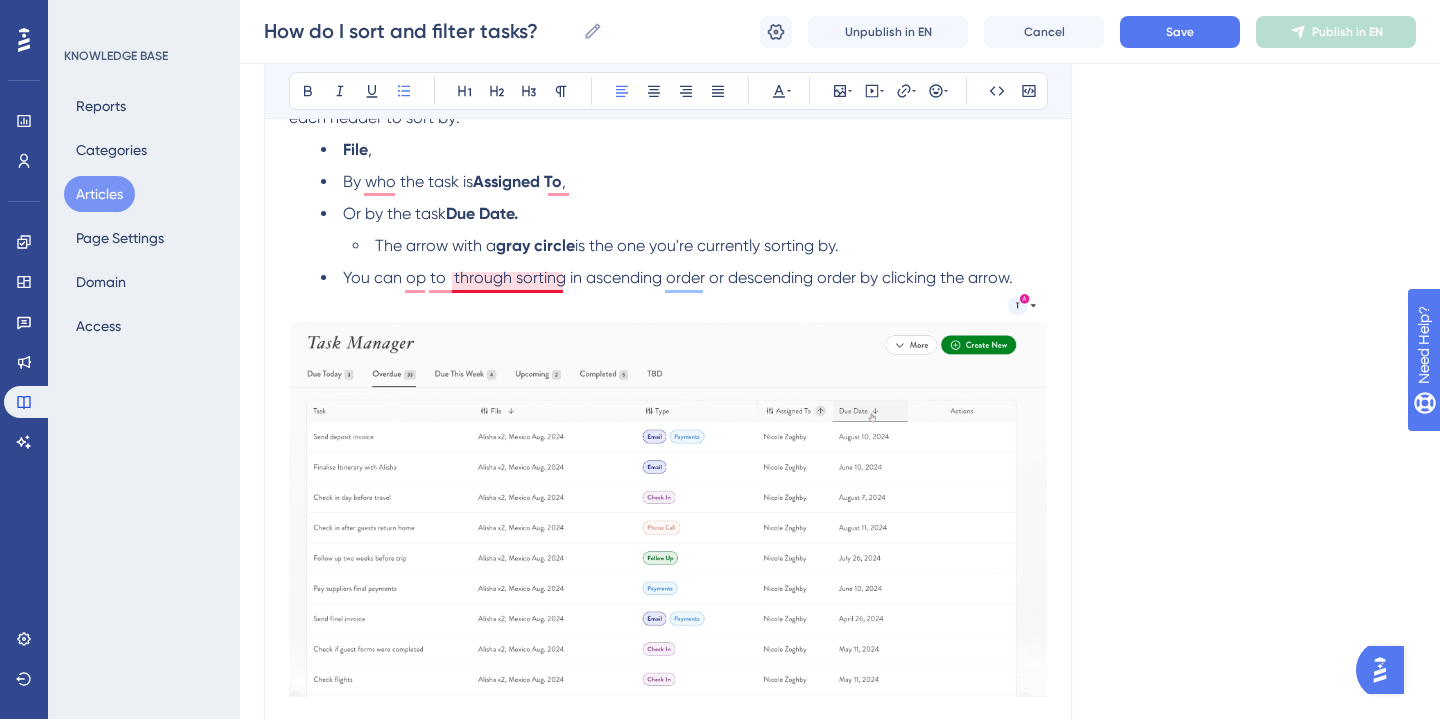 click on "You can op to  through sorting in ascending order or descending order by clicking the arrow." at bounding box center (678, 277) 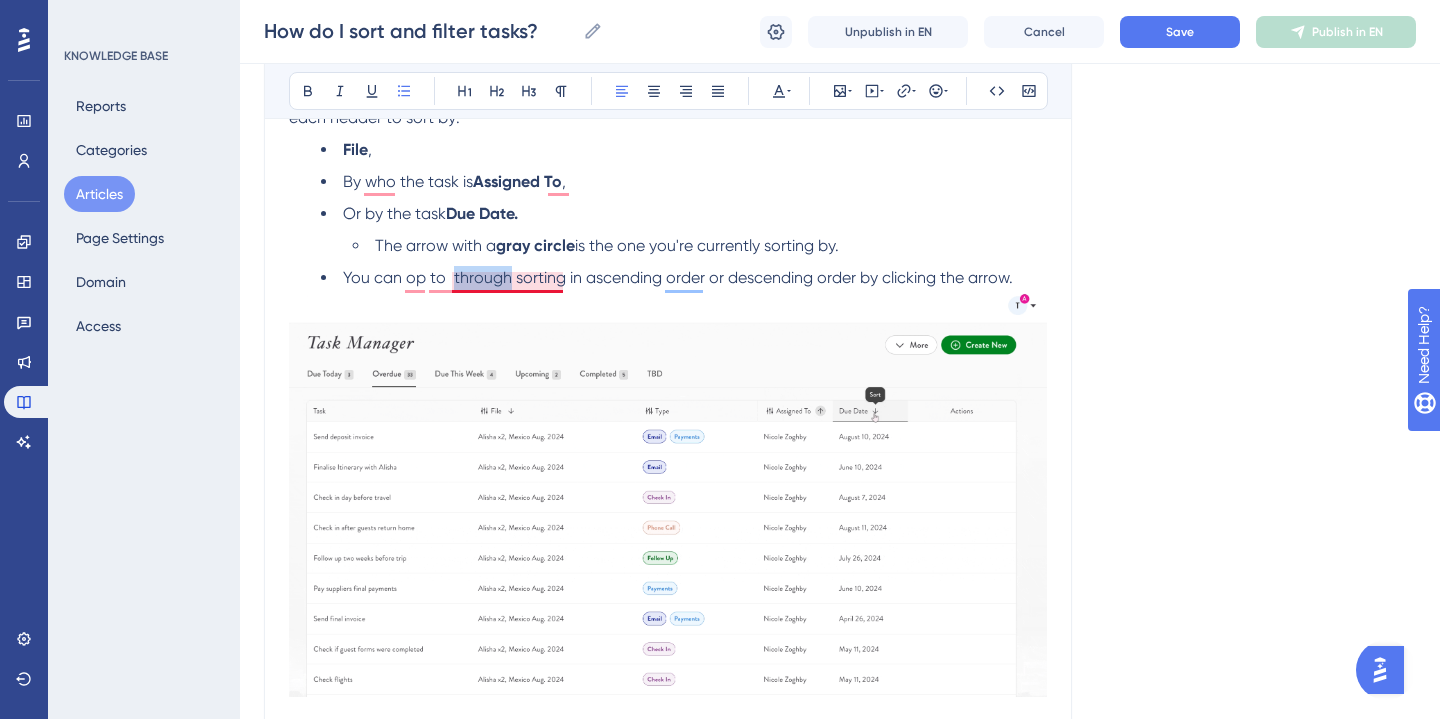 click on "You can op to  through sorting in ascending order or descending order by clicking the arrow." at bounding box center (678, 277) 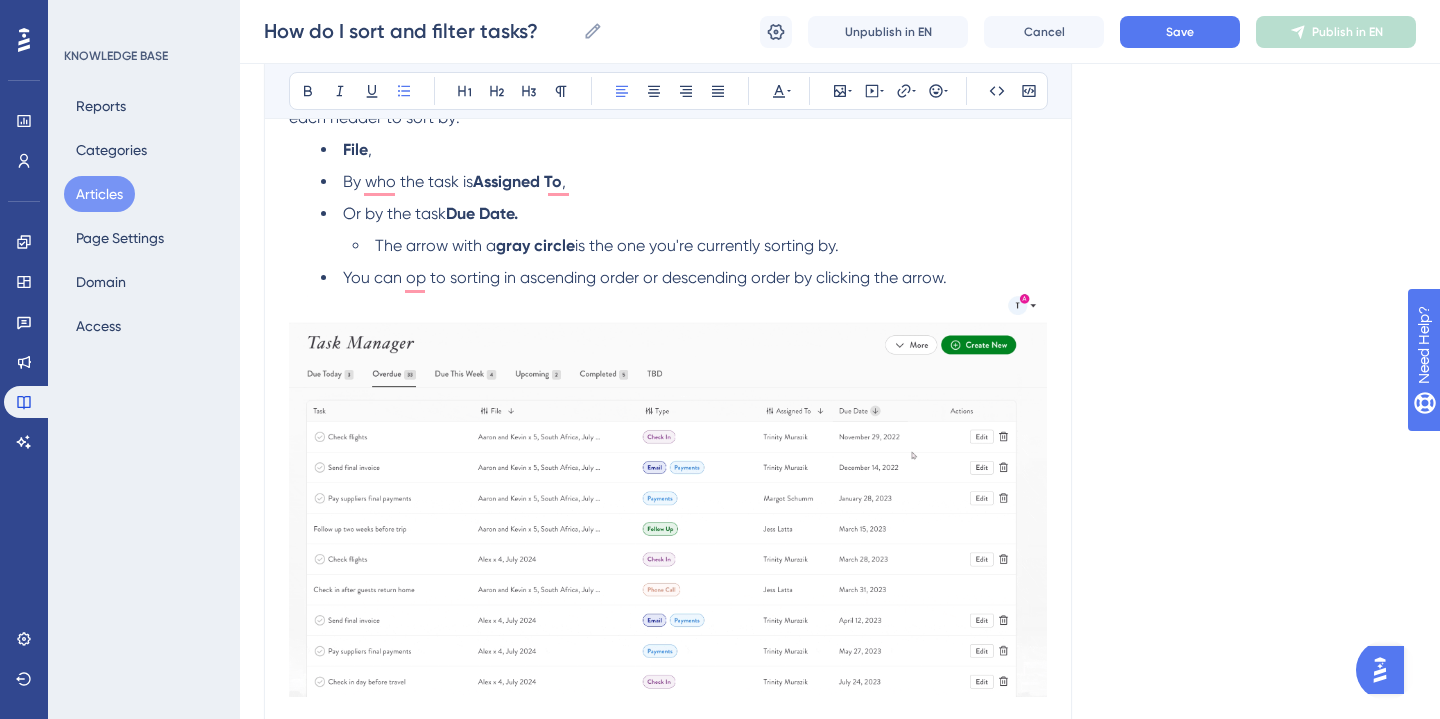 click on "You can op to sorting in ascending order or descending order by clicking the arrow." at bounding box center [645, 277] 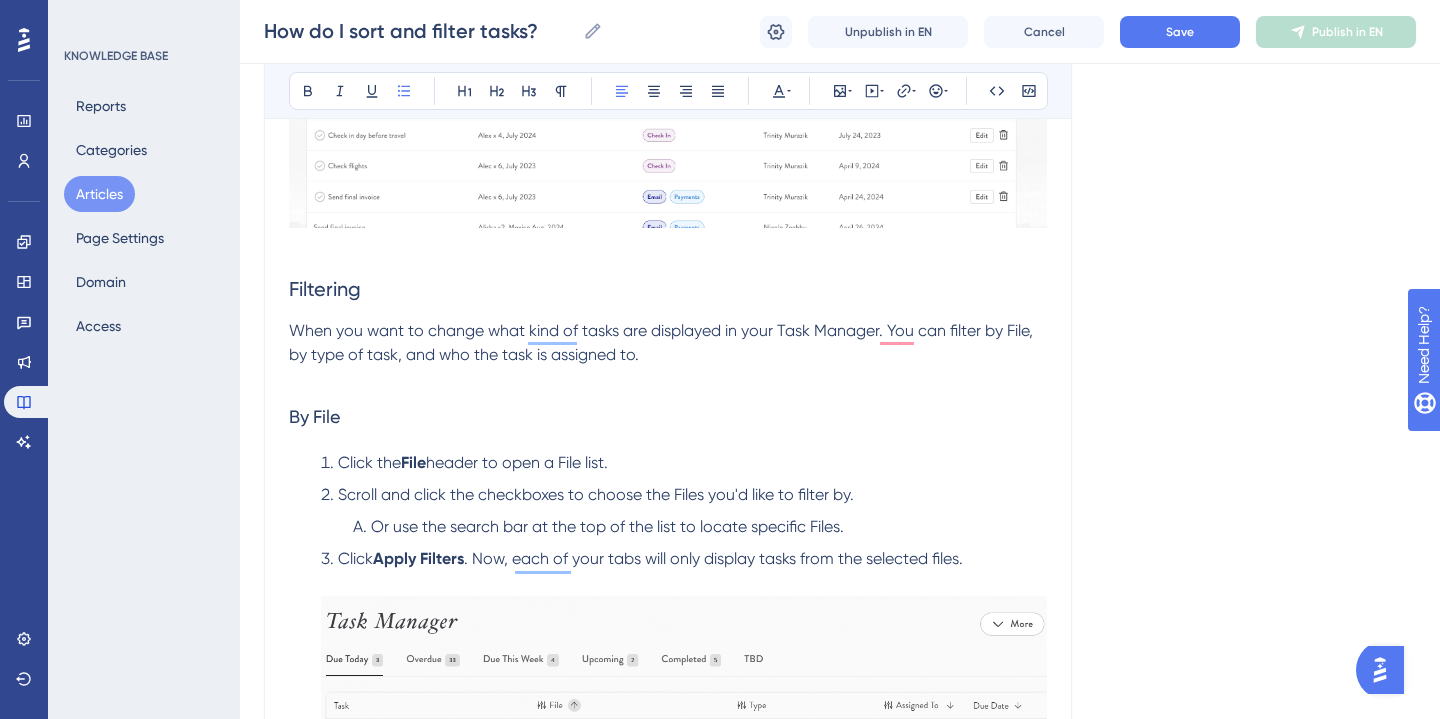 scroll, scrollTop: 946, scrollLeft: 0, axis: vertical 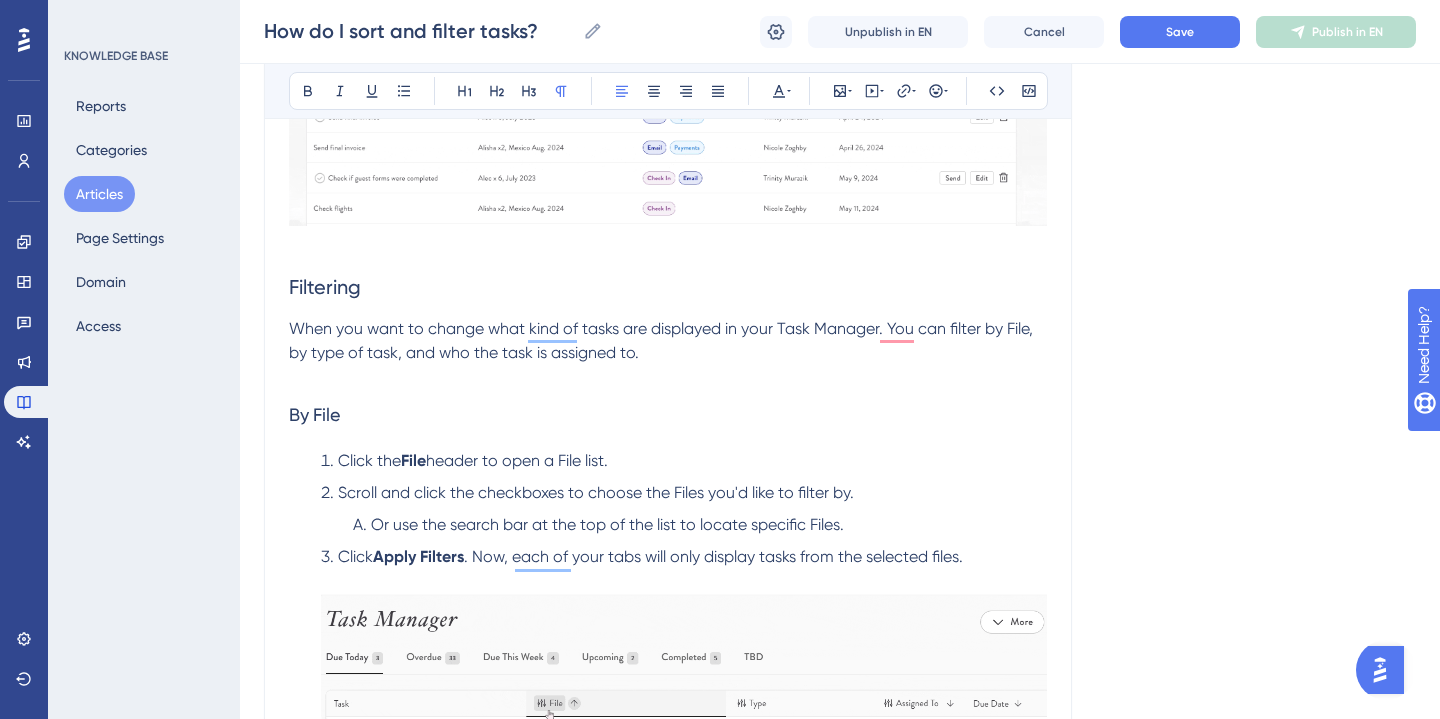 click on "When you want to change what kind of tasks are displayed in your Task Manager. You can filter by File, by type of task, and who the task is assigned to." at bounding box center [663, 340] 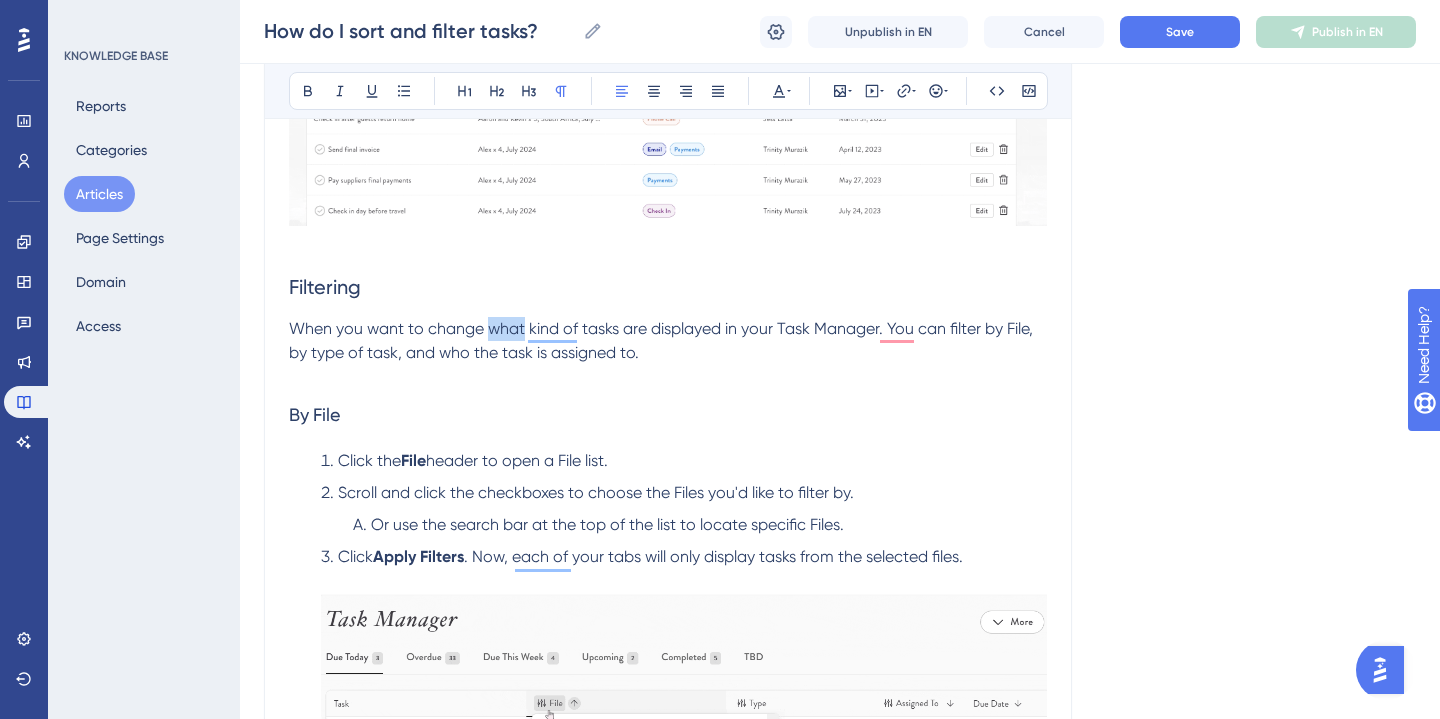 click on "When you want to change what kind of tasks are displayed in your Task Manager. You can filter by File, by type of task, and who the task is assigned to." at bounding box center (663, 340) 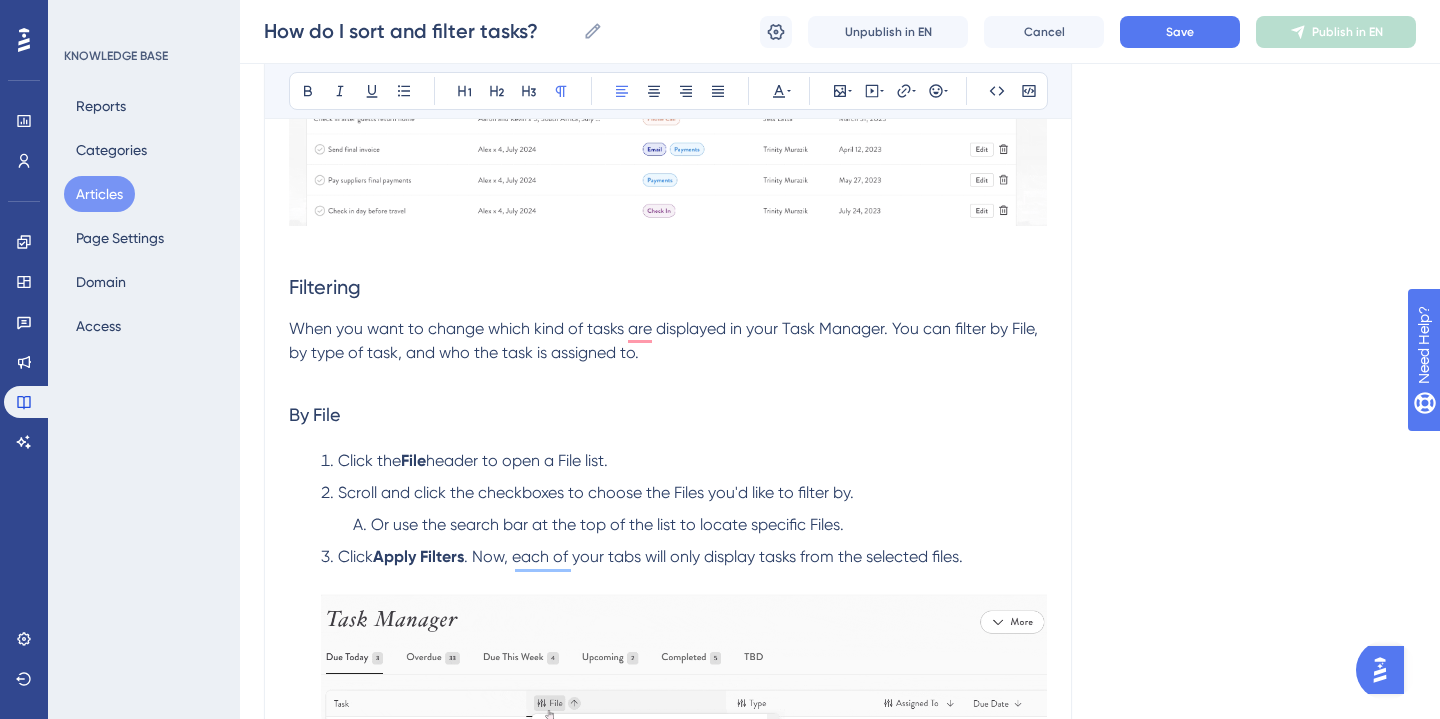 click on "When you want to change which kind of tasks are displayed in your Task Manager. You can filter by File, by type of task, and who the task is assigned to." at bounding box center [665, 340] 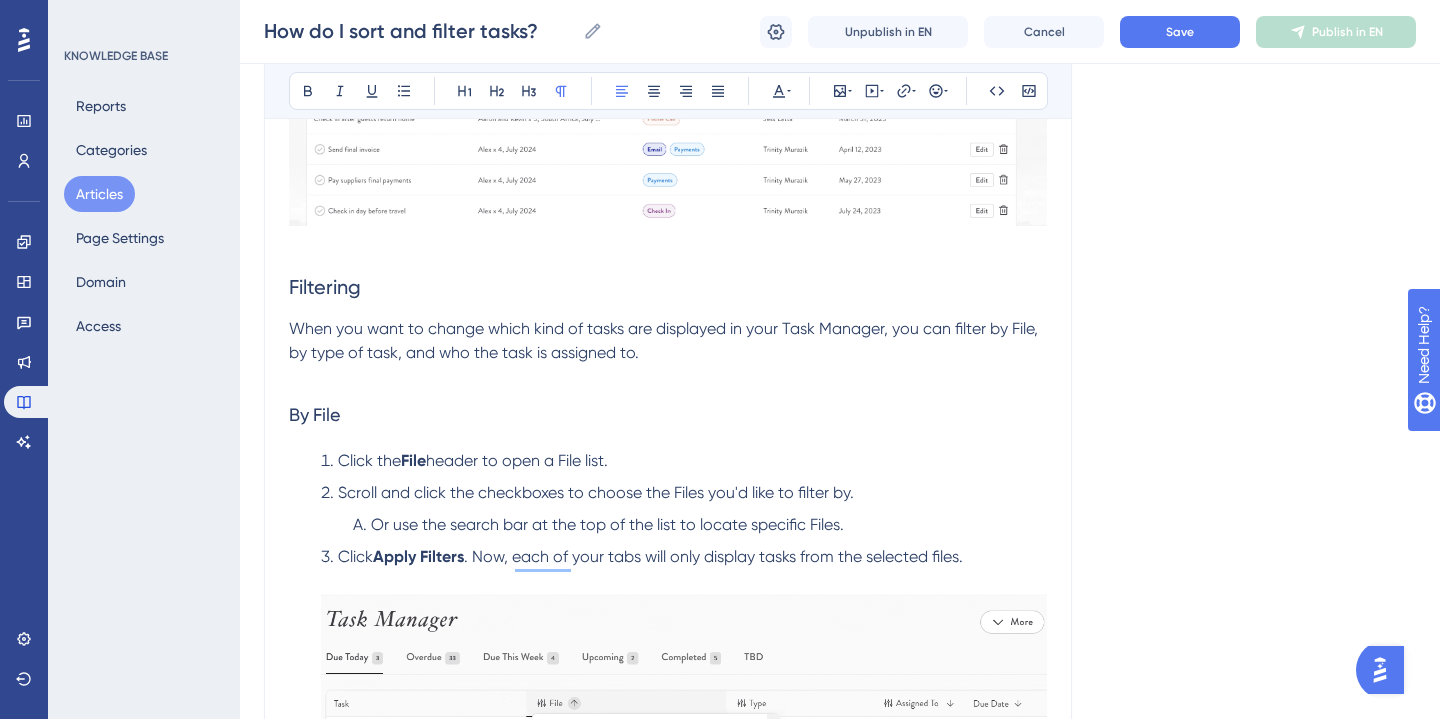 scroll, scrollTop: 977, scrollLeft: 0, axis: vertical 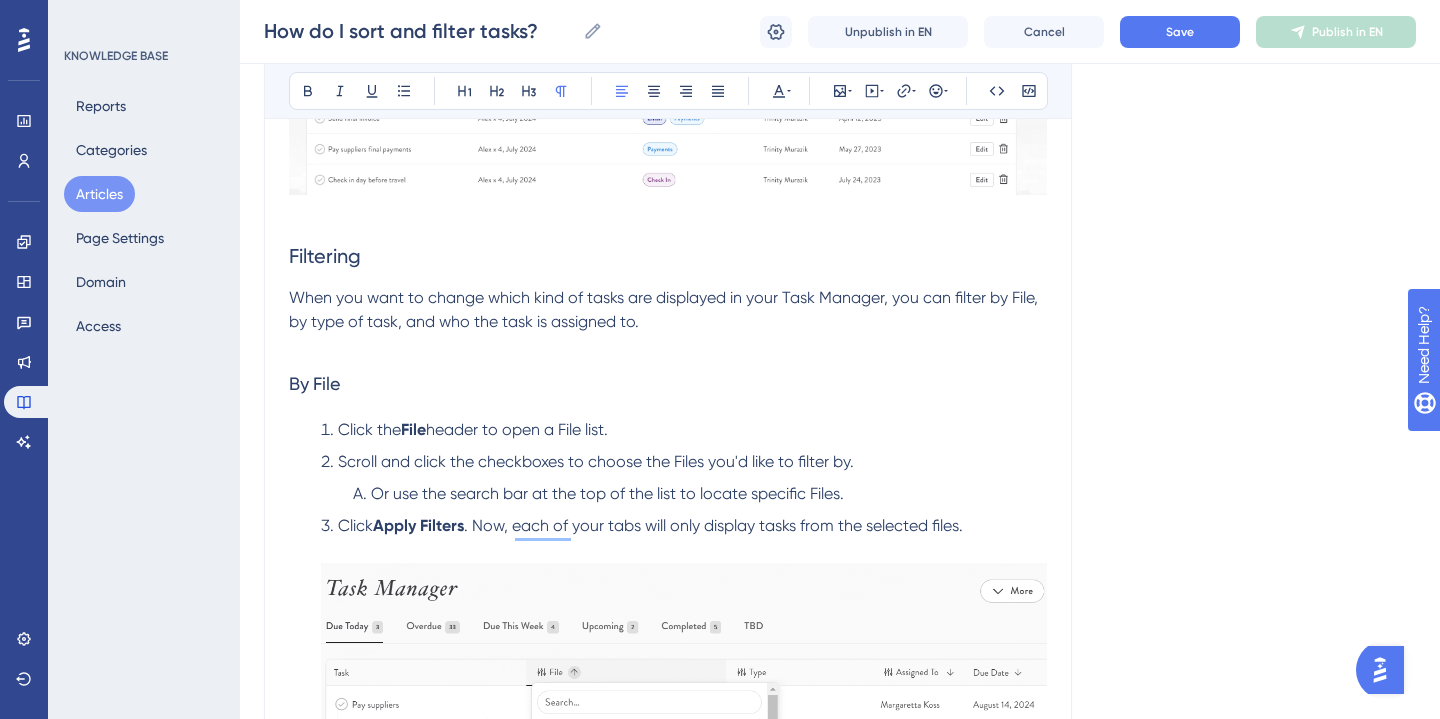 click on "When you want to change which kind of tasks are displayed in your Task Manager, you can filter by File, by type of task, and who the task is assigned to." at bounding box center [665, 309] 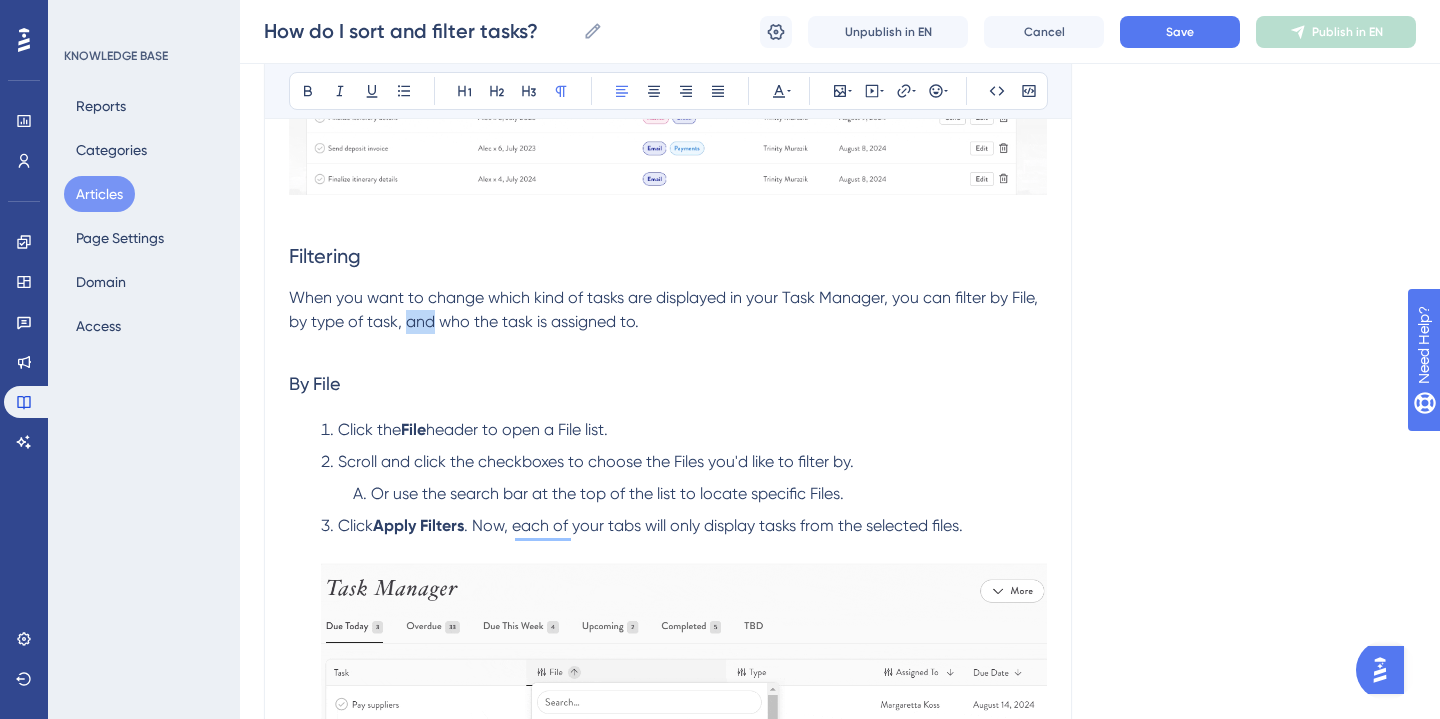 click on "When you want to change which kind of tasks are displayed in your Task Manager, you can filter by File, by type of task, and who the task is assigned to." at bounding box center (665, 309) 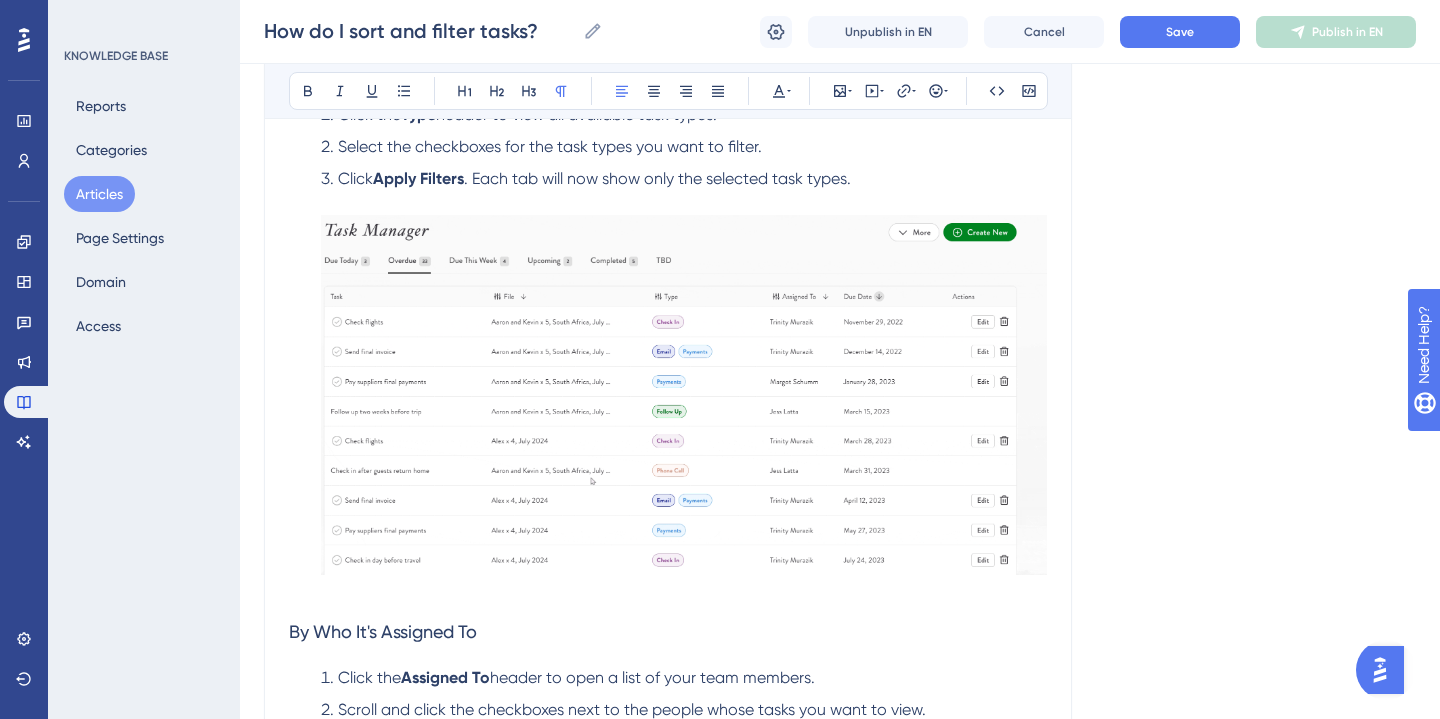 scroll, scrollTop: 2062, scrollLeft: 0, axis: vertical 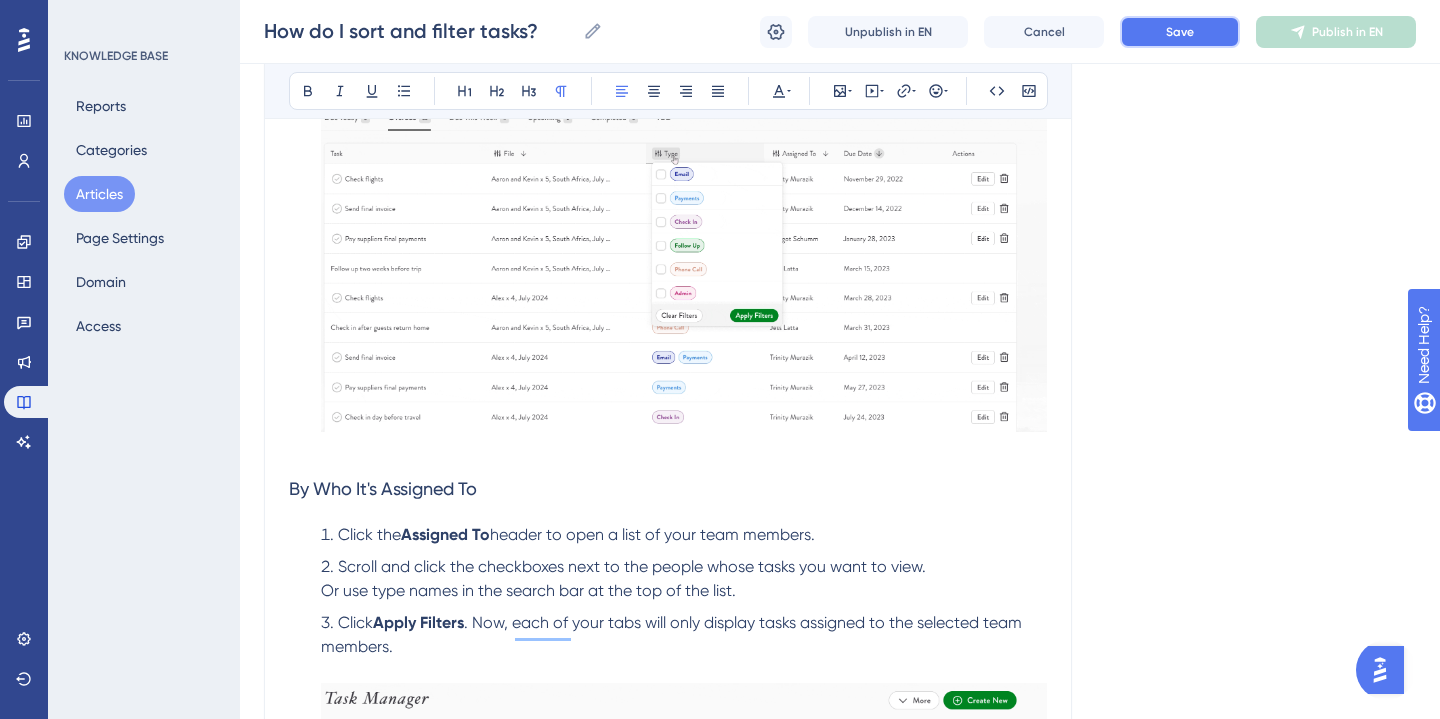 click on "Save" at bounding box center [1180, 32] 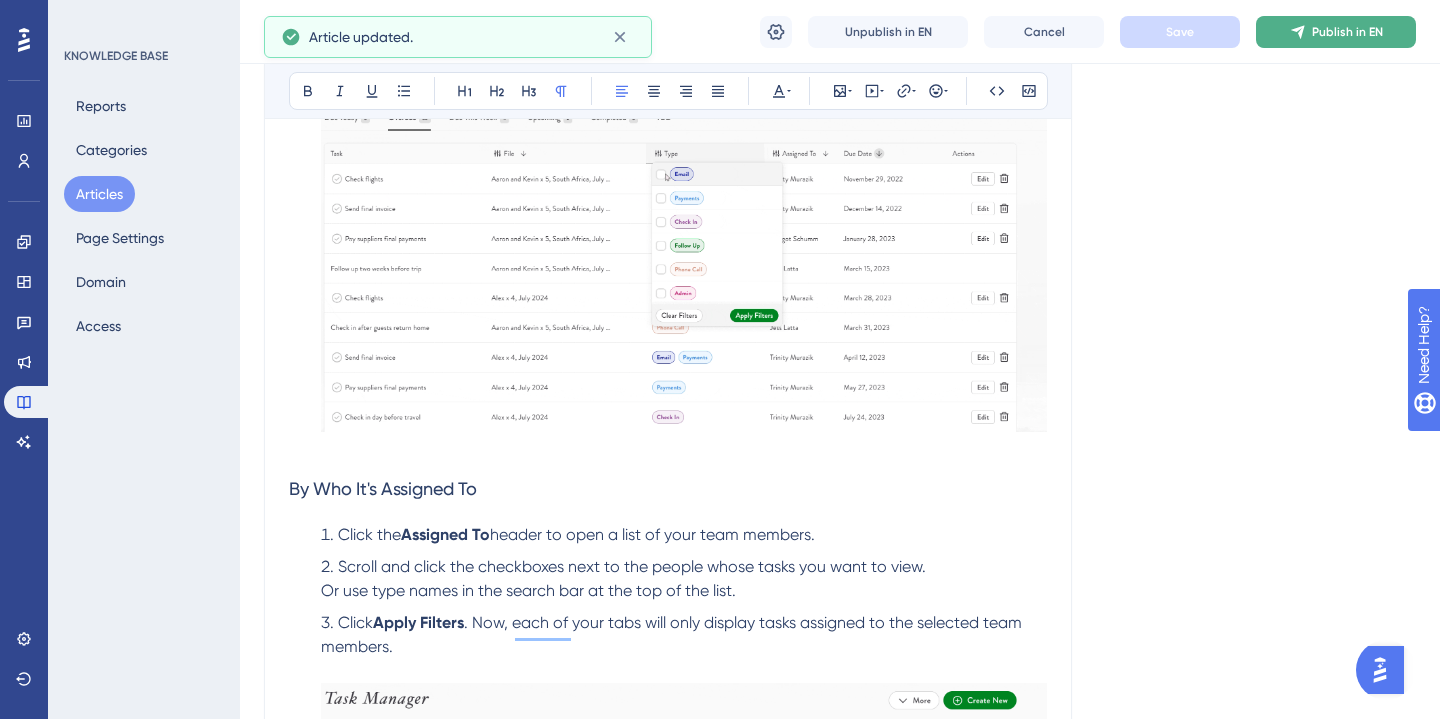 click on "Publish in EN" at bounding box center (1347, 32) 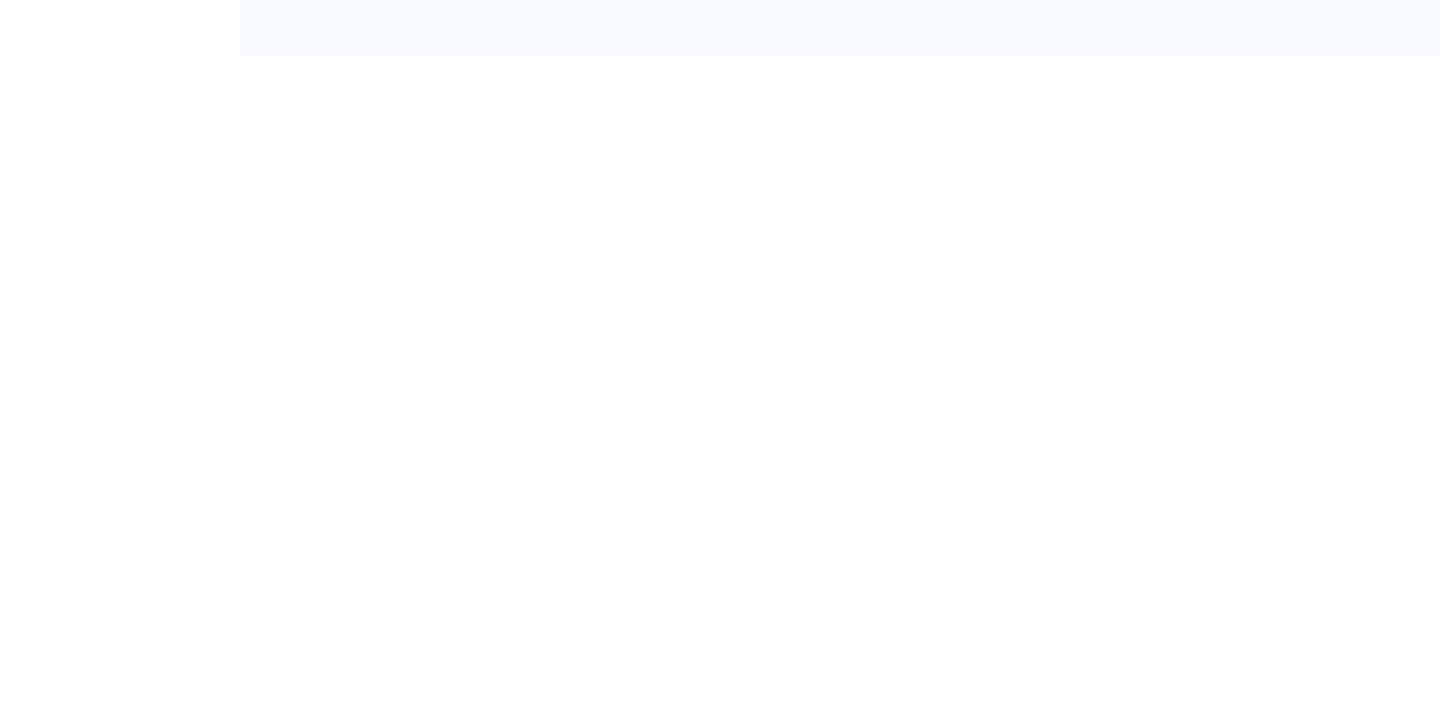 scroll, scrollTop: 0, scrollLeft: 0, axis: both 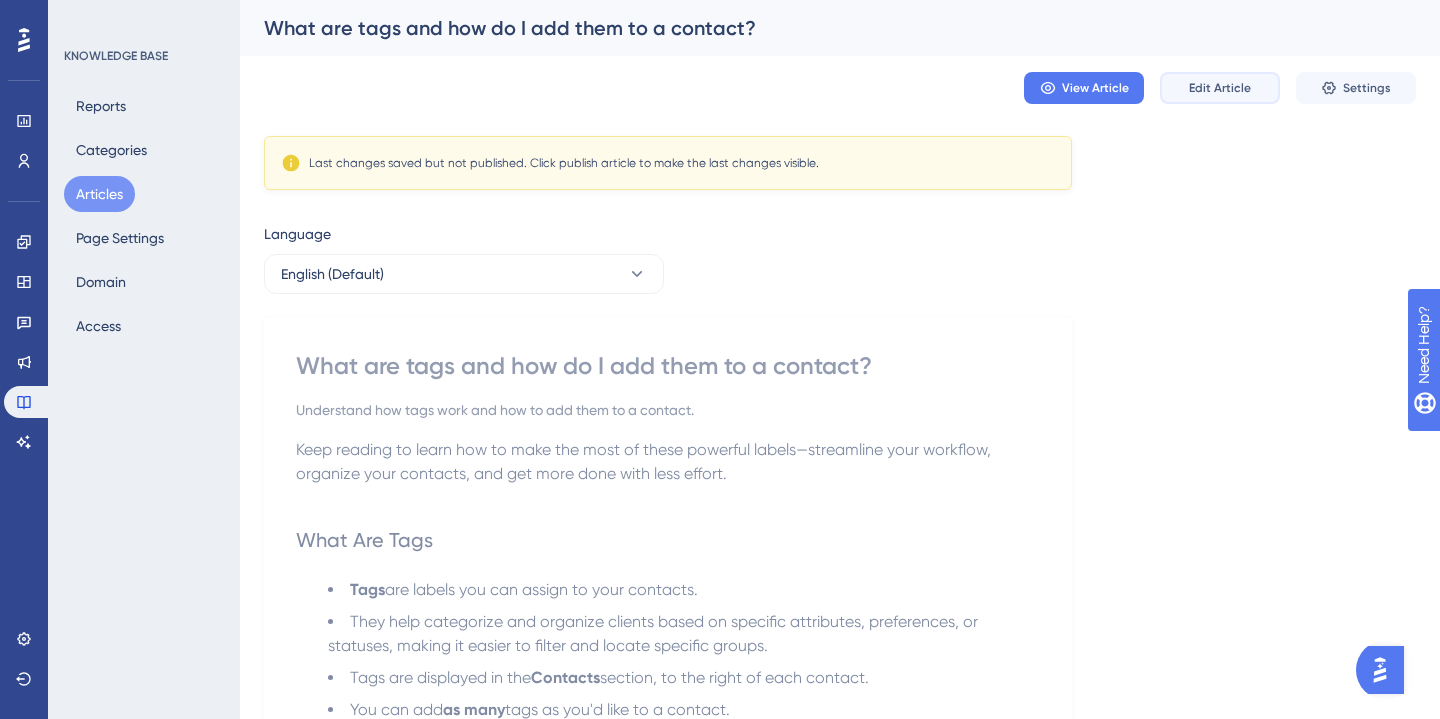 click on "Edit Article" at bounding box center (1220, 88) 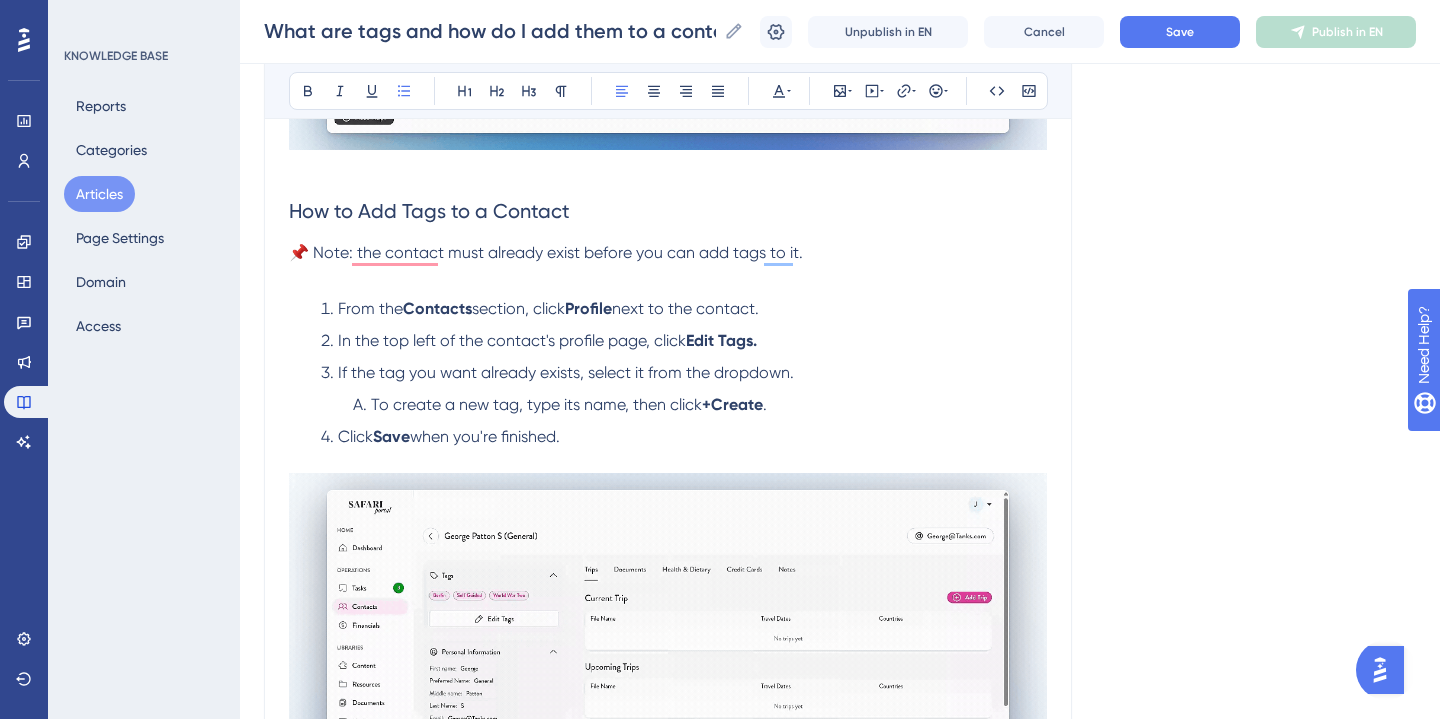 scroll, scrollTop: 0, scrollLeft: 0, axis: both 